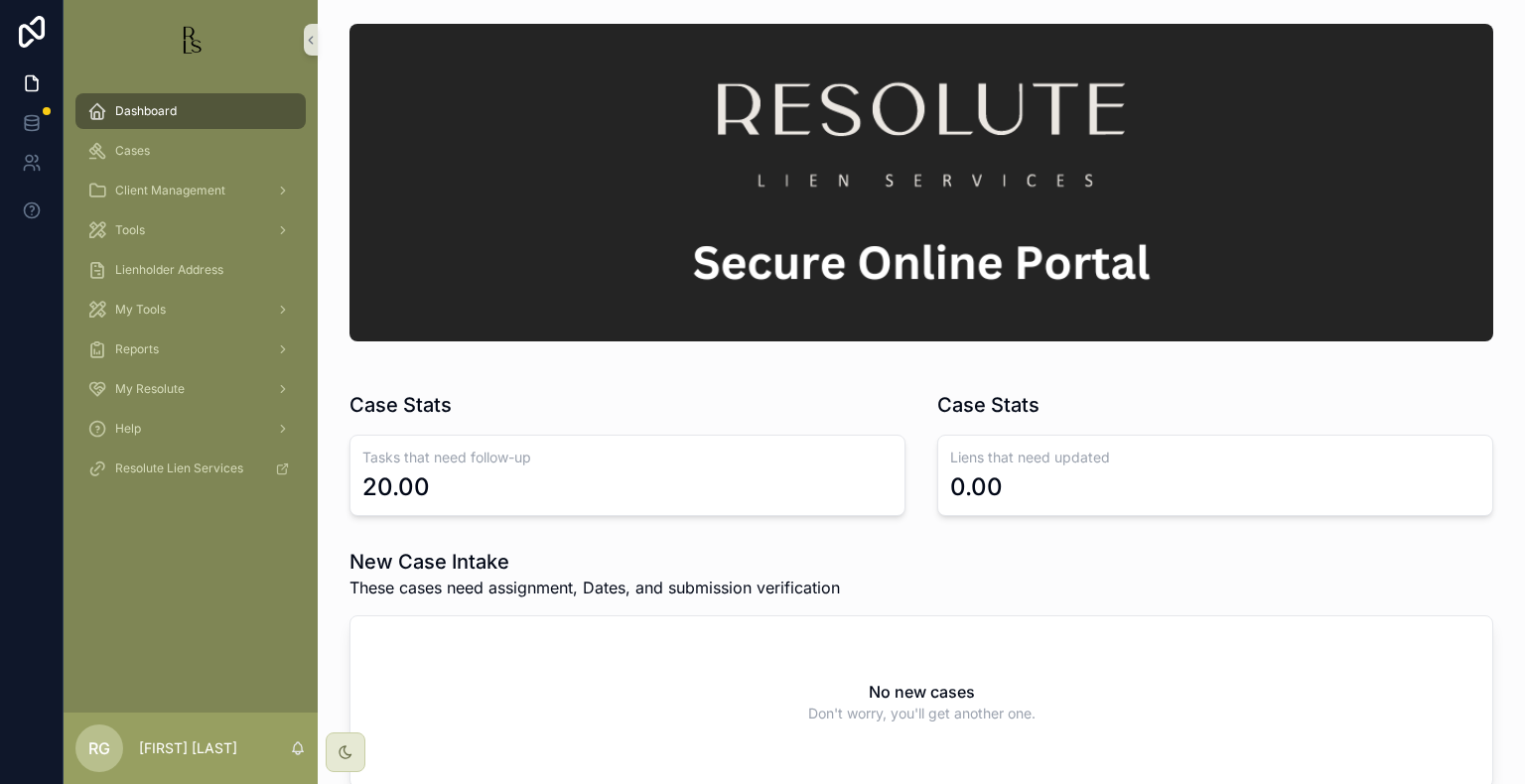 scroll, scrollTop: 0, scrollLeft: 0, axis: both 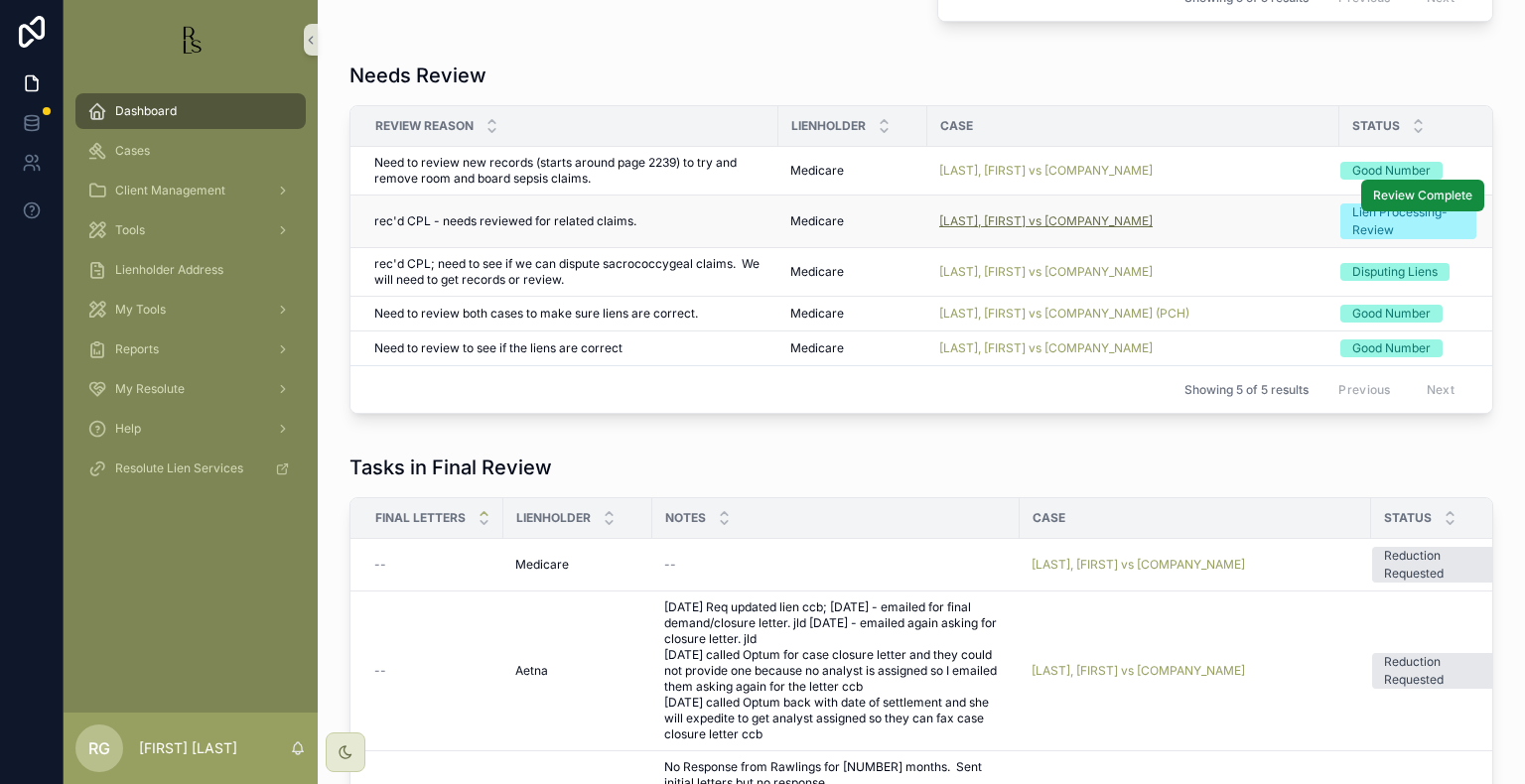 click on "[LAST], [FIRST]  vs [COMPANY_NAME]" at bounding box center (1045, 221) 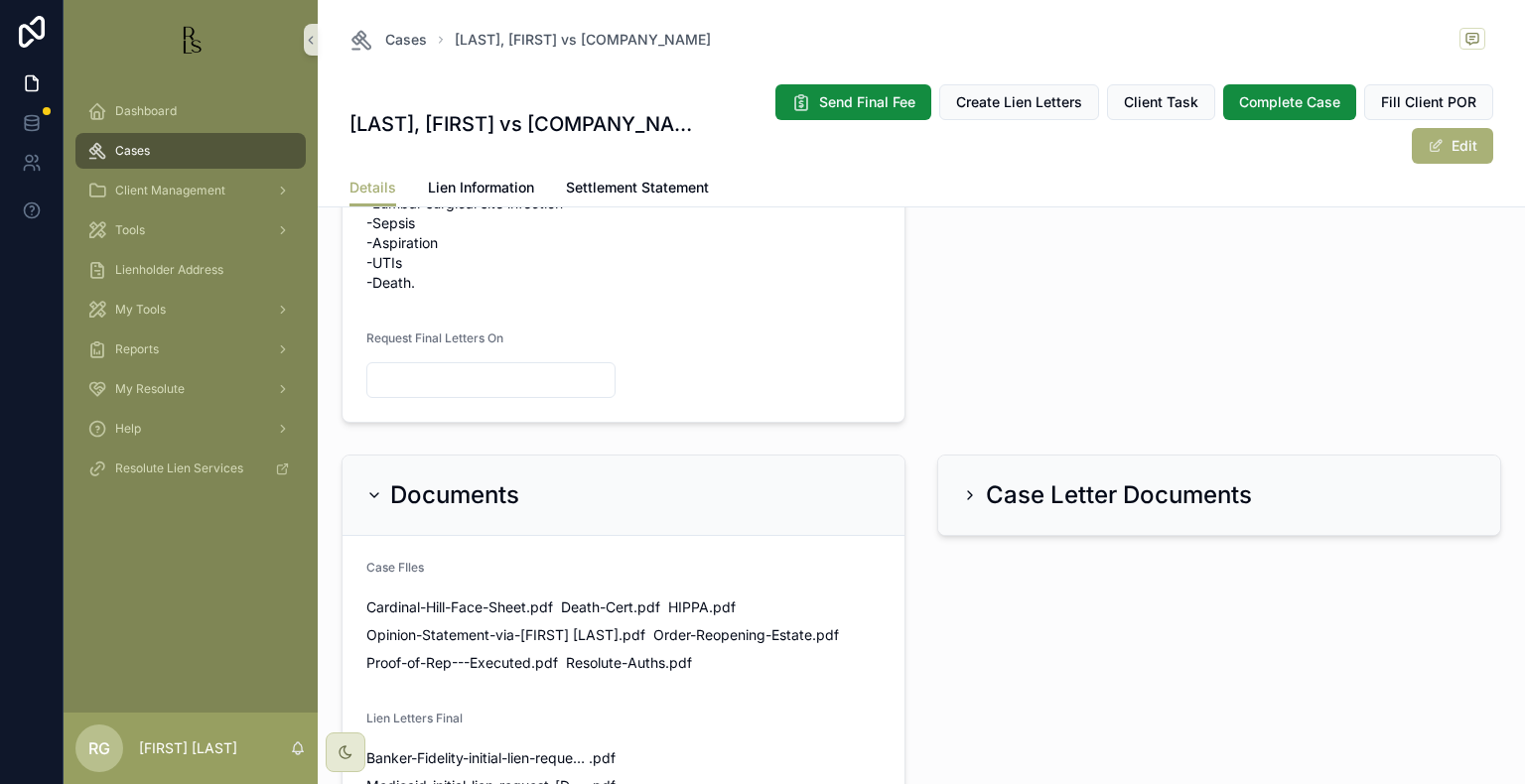 scroll, scrollTop: 1092, scrollLeft: 0, axis: vertical 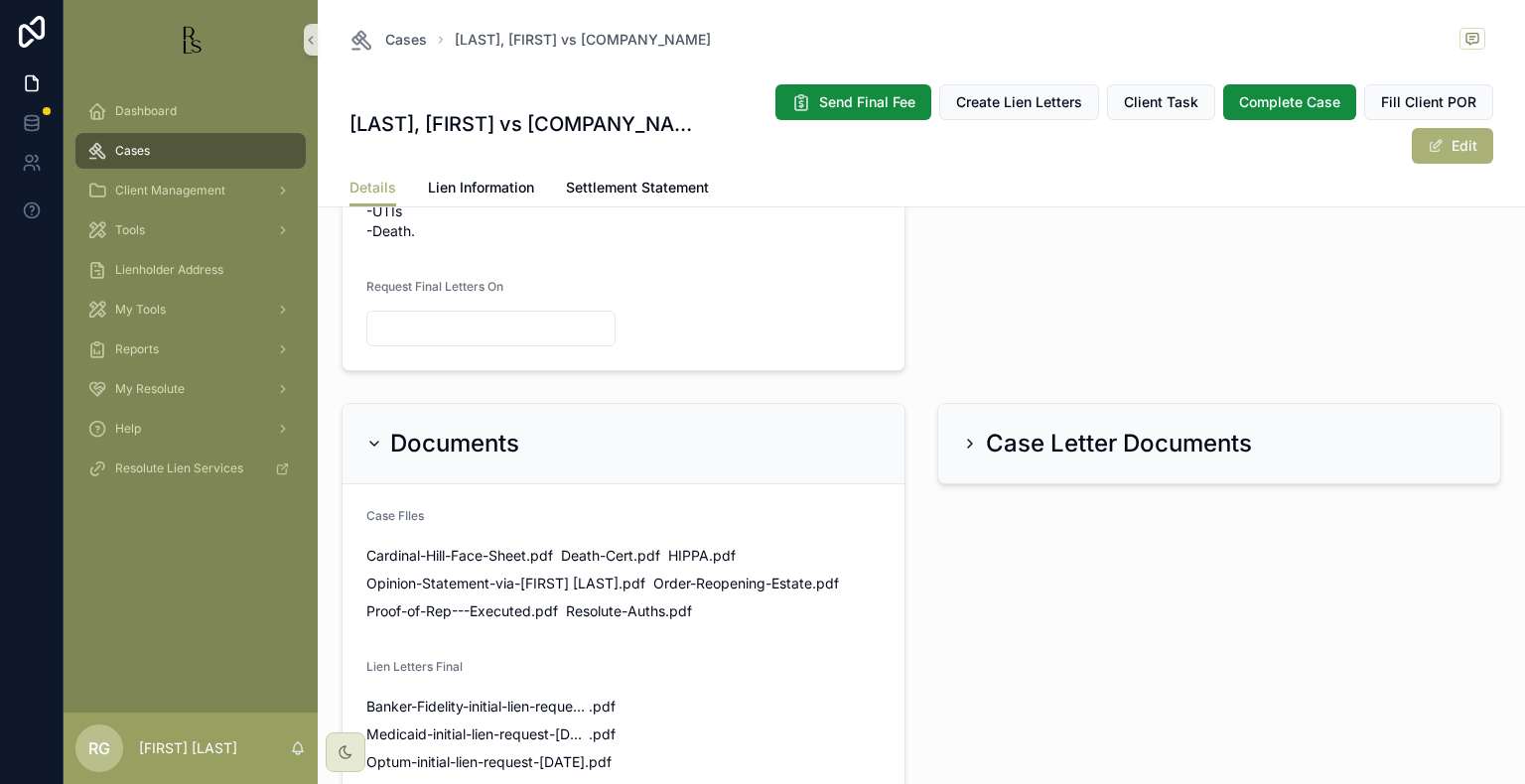click on "Cases" at bounding box center [191, 151] 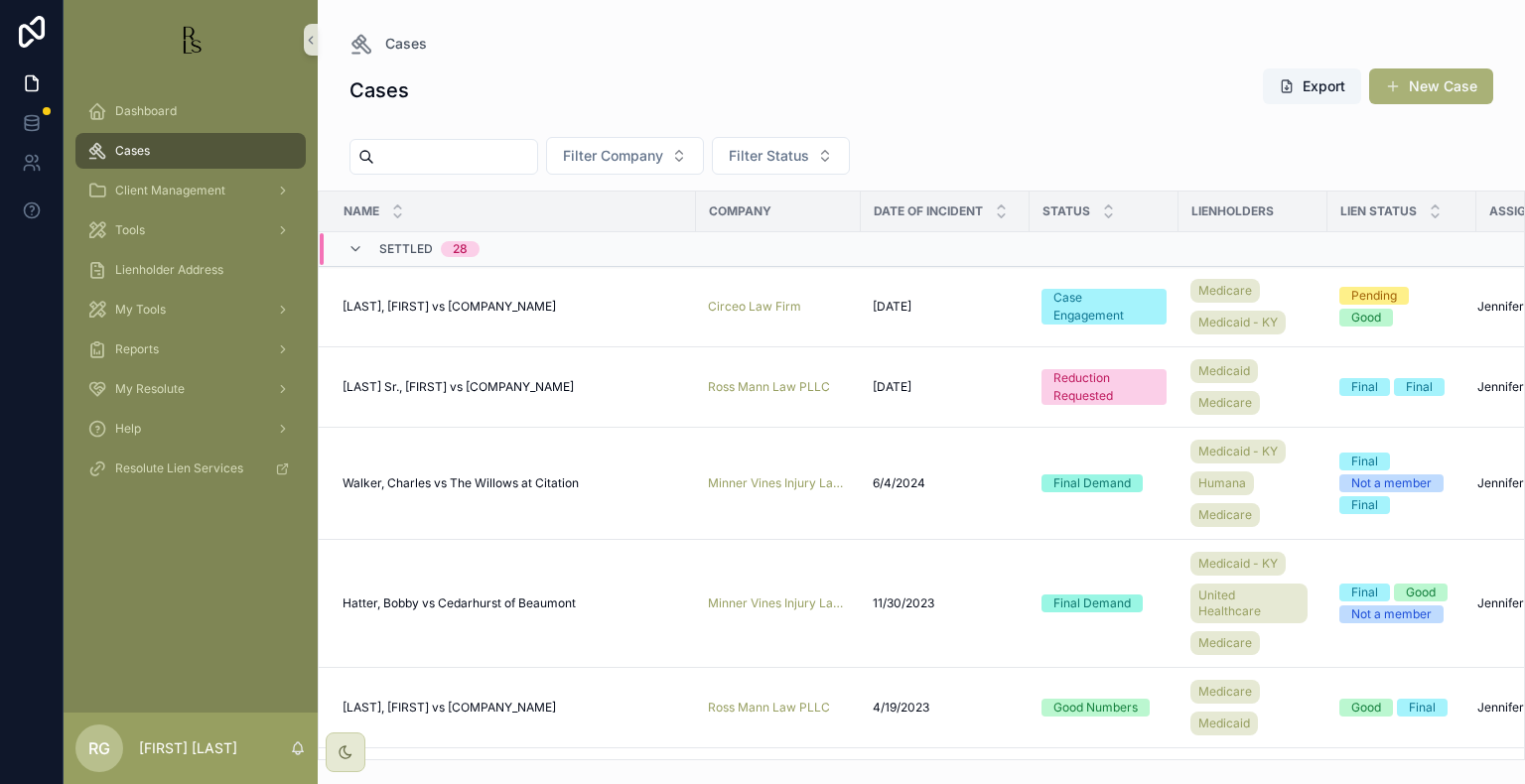 scroll, scrollTop: 0, scrollLeft: 0, axis: both 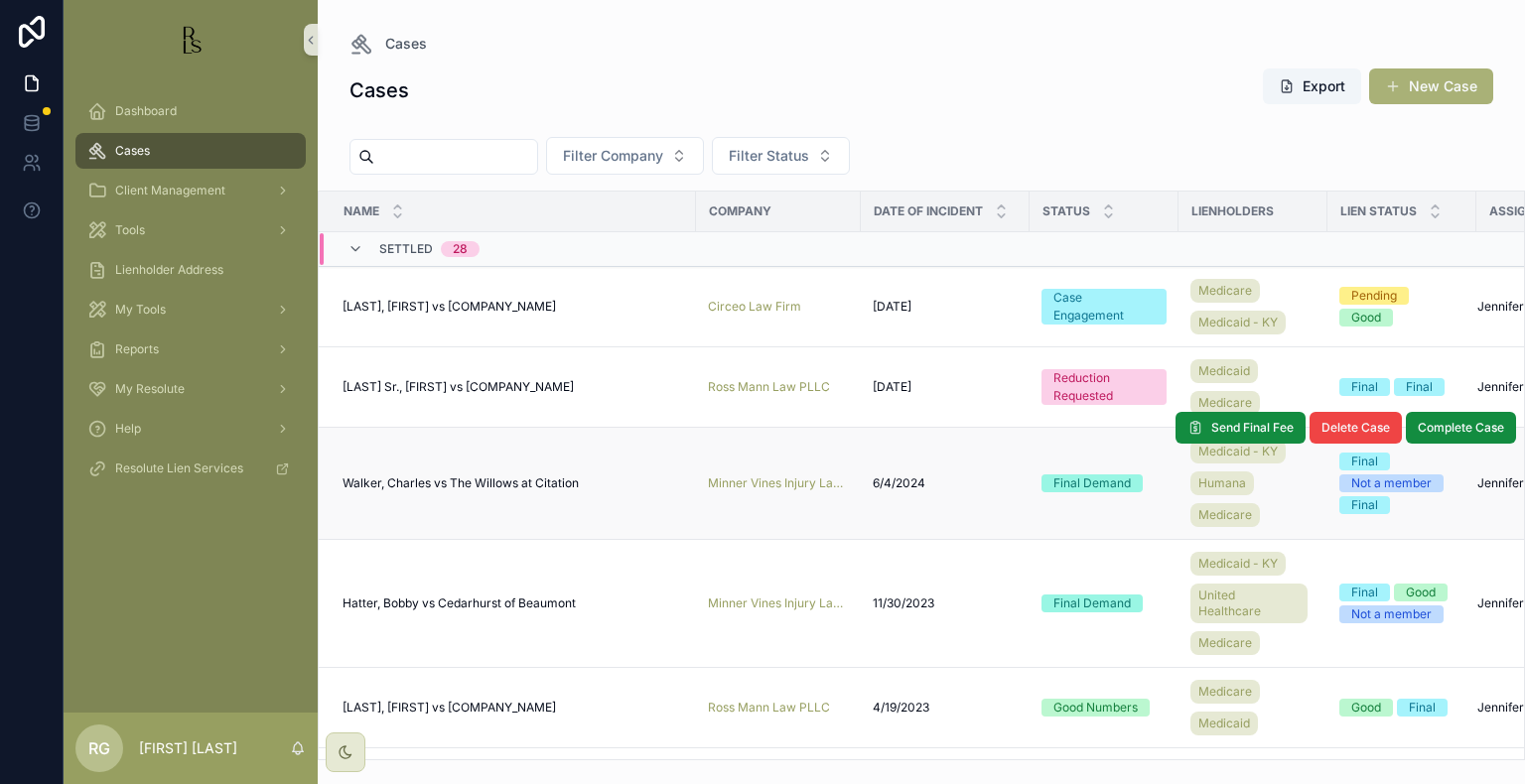 click on "Walker, Charles vs The Willows at Citation" at bounding box center [461, 483] 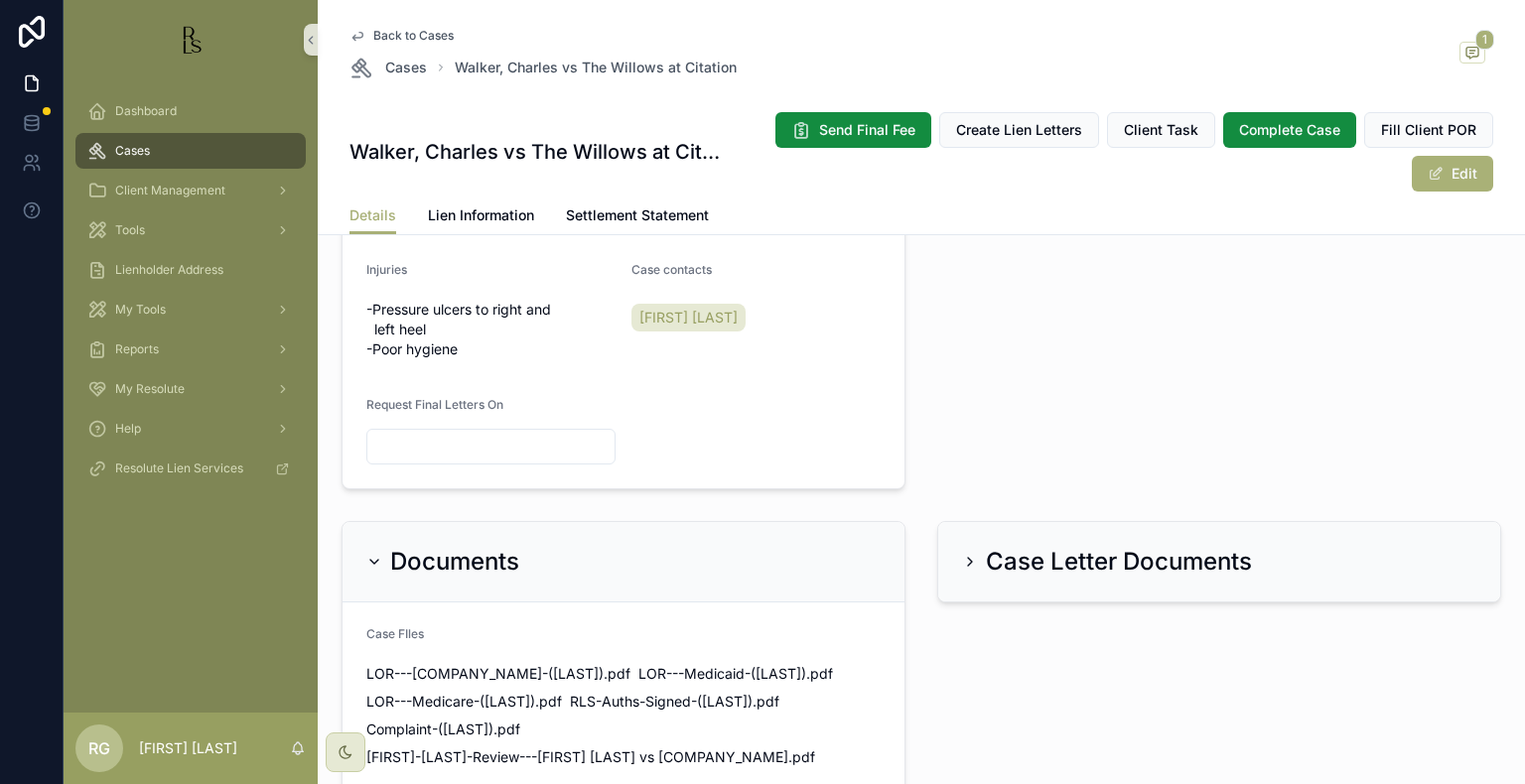scroll, scrollTop: 0, scrollLeft: 0, axis: both 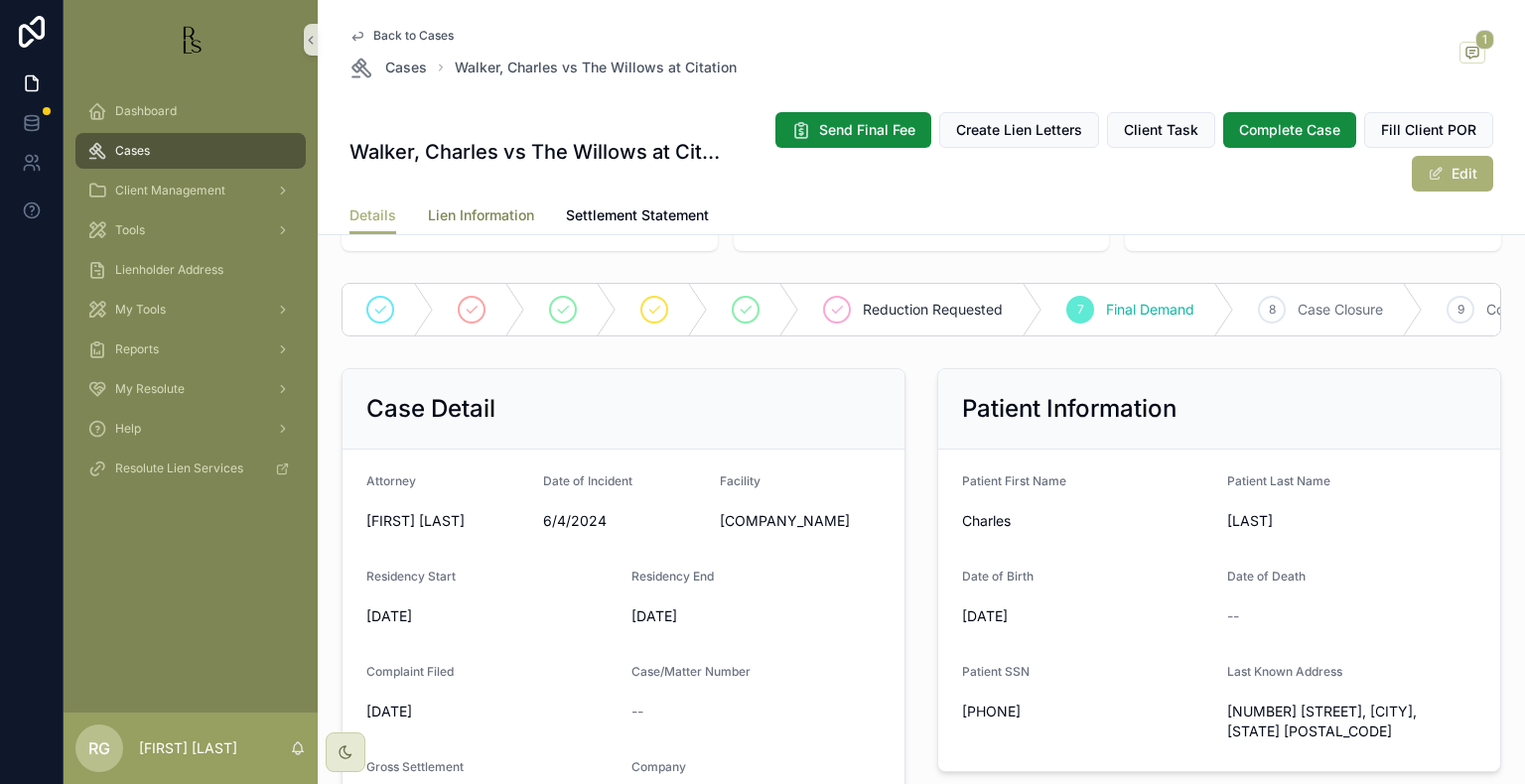 click on "Lien Information" at bounding box center [481, 215] 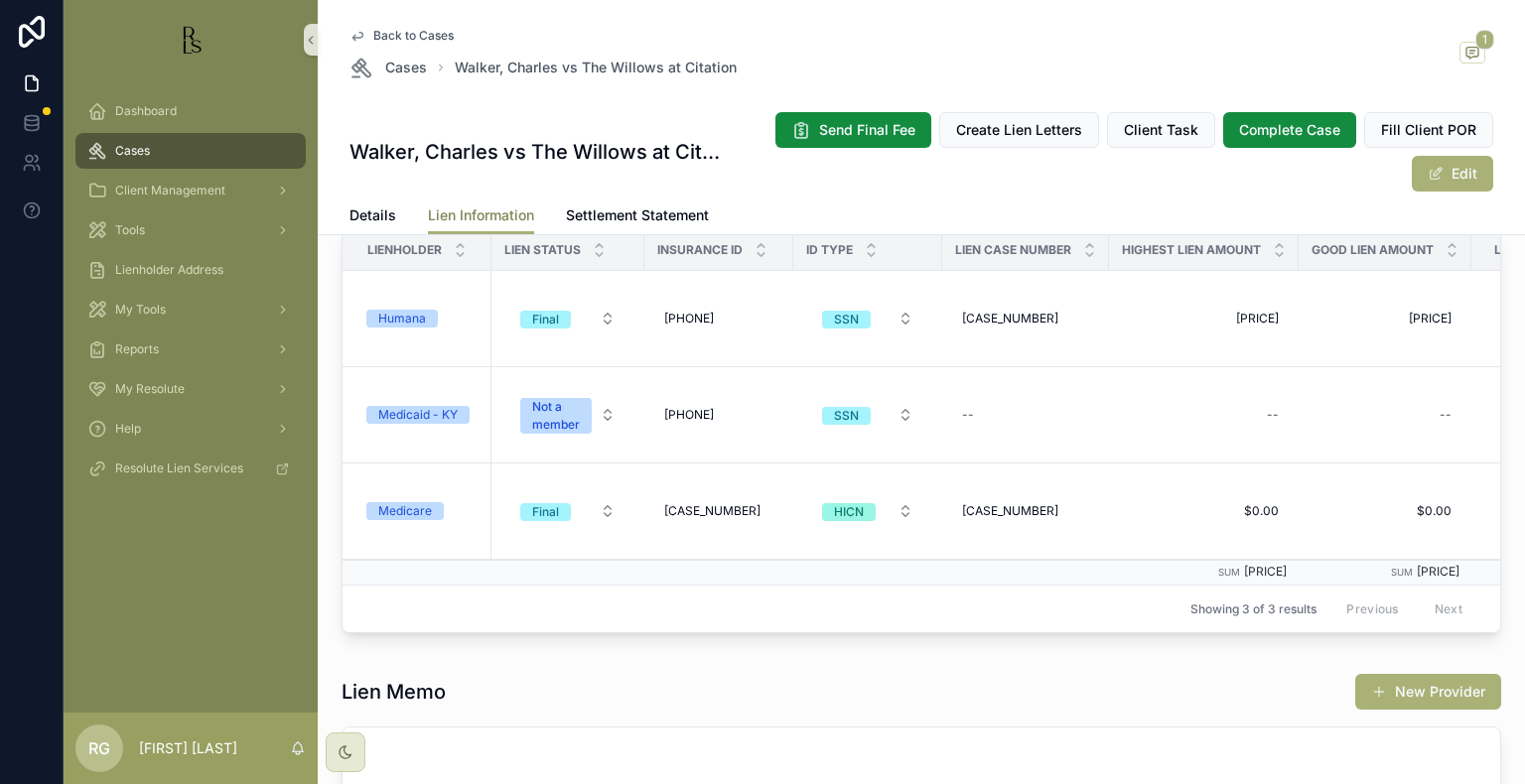 scroll, scrollTop: 266, scrollLeft: 0, axis: vertical 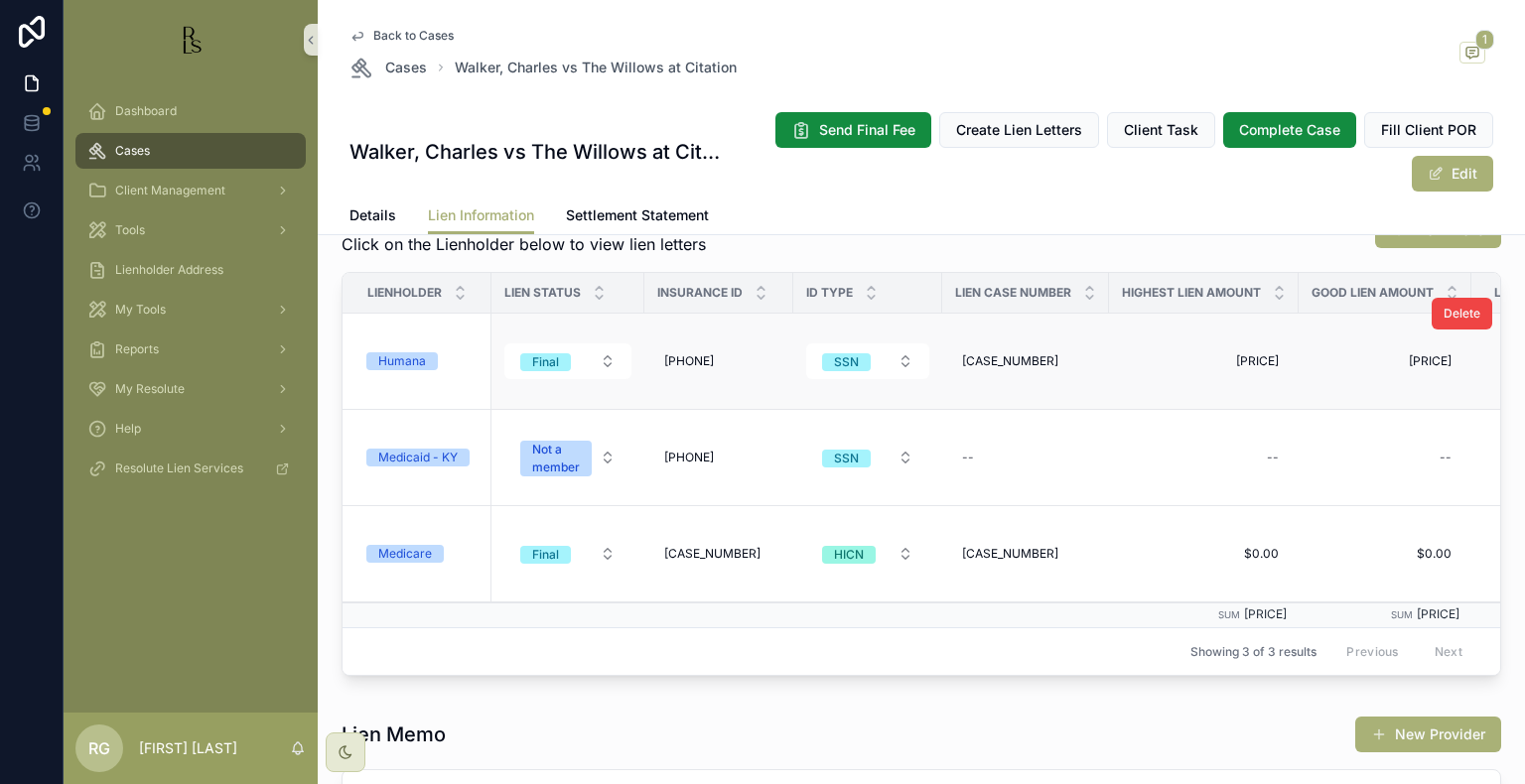 click on "Humana" at bounding box center (402, 361) 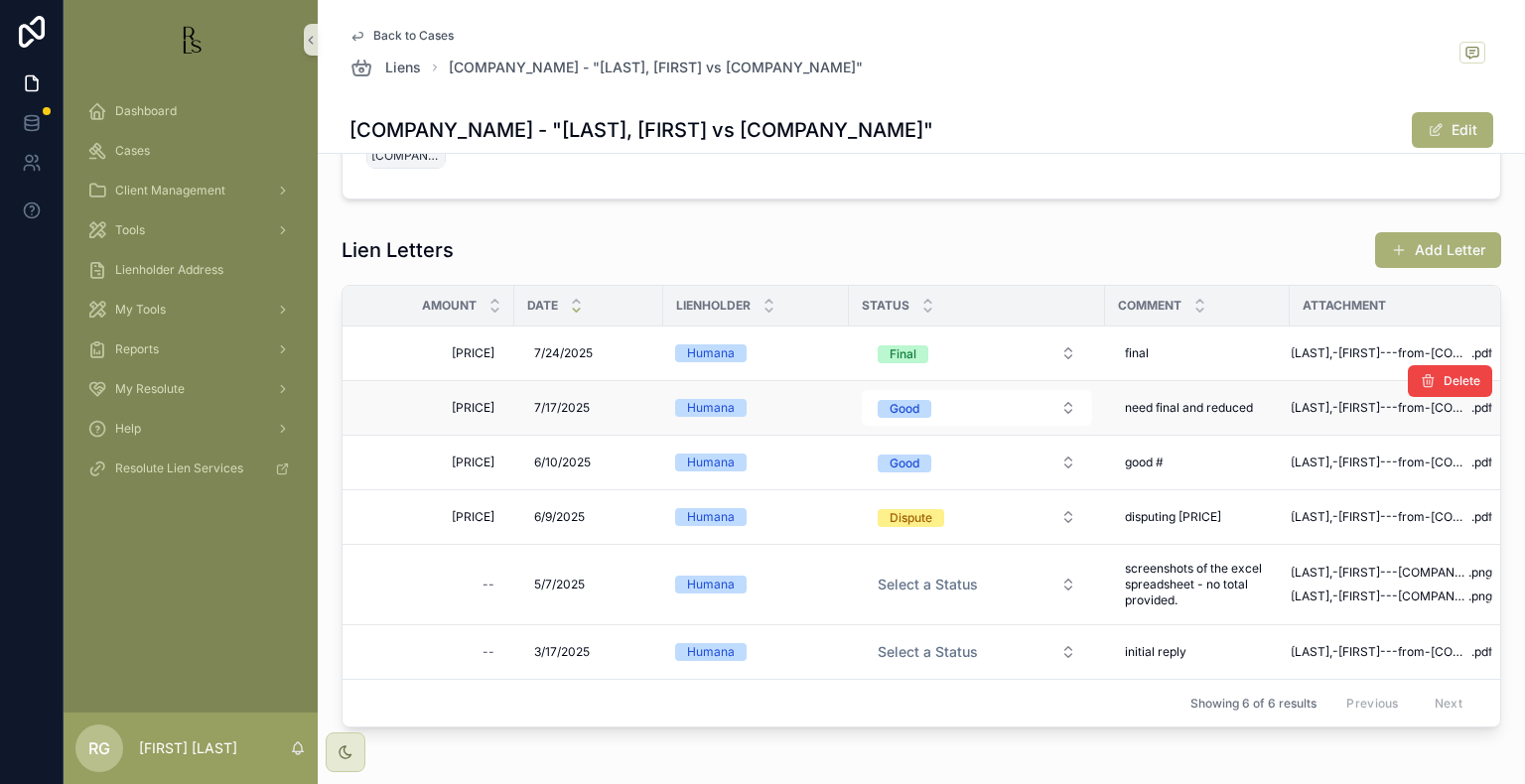 scroll, scrollTop: 460, scrollLeft: 0, axis: vertical 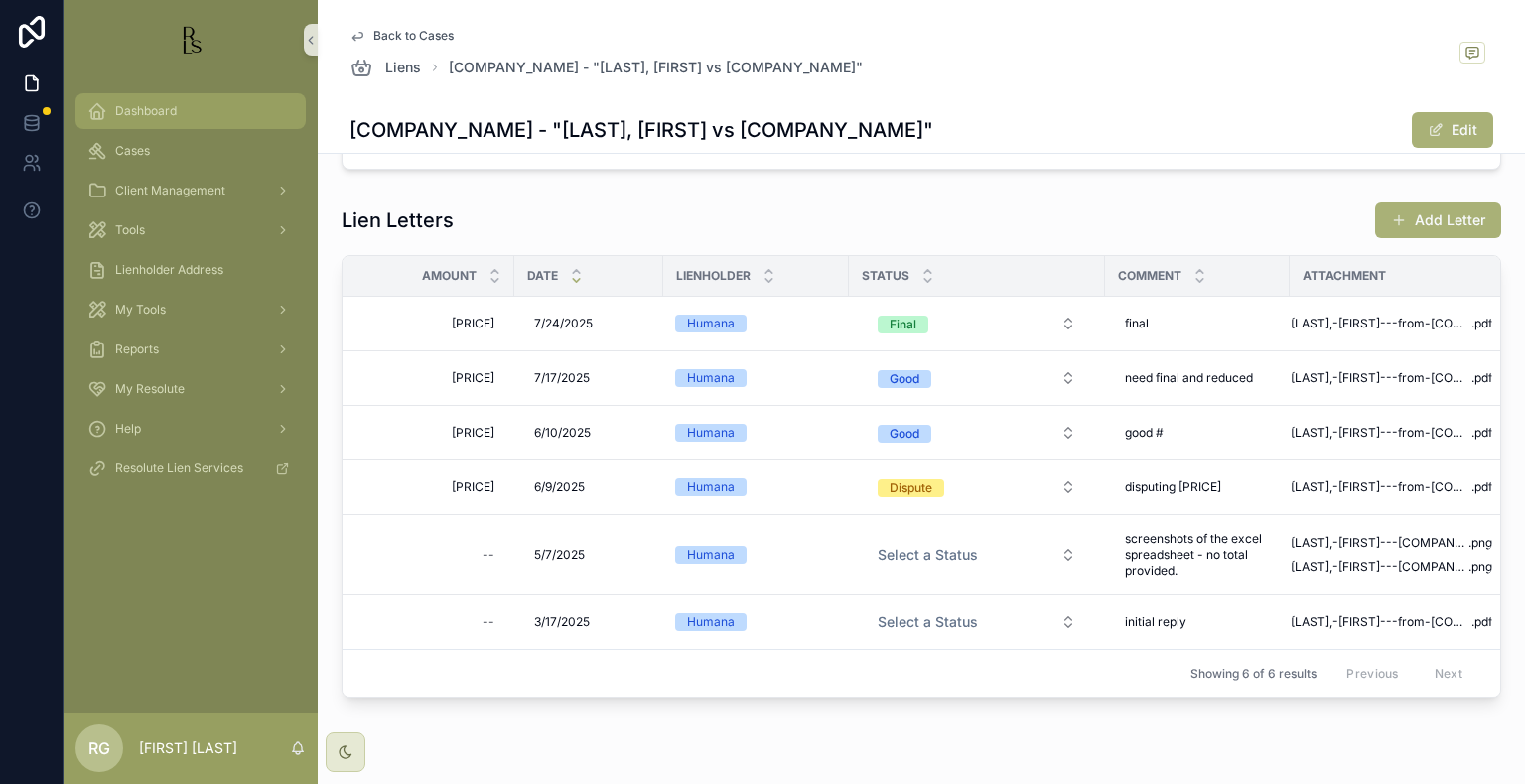click on "Dashboard" at bounding box center (191, 111) 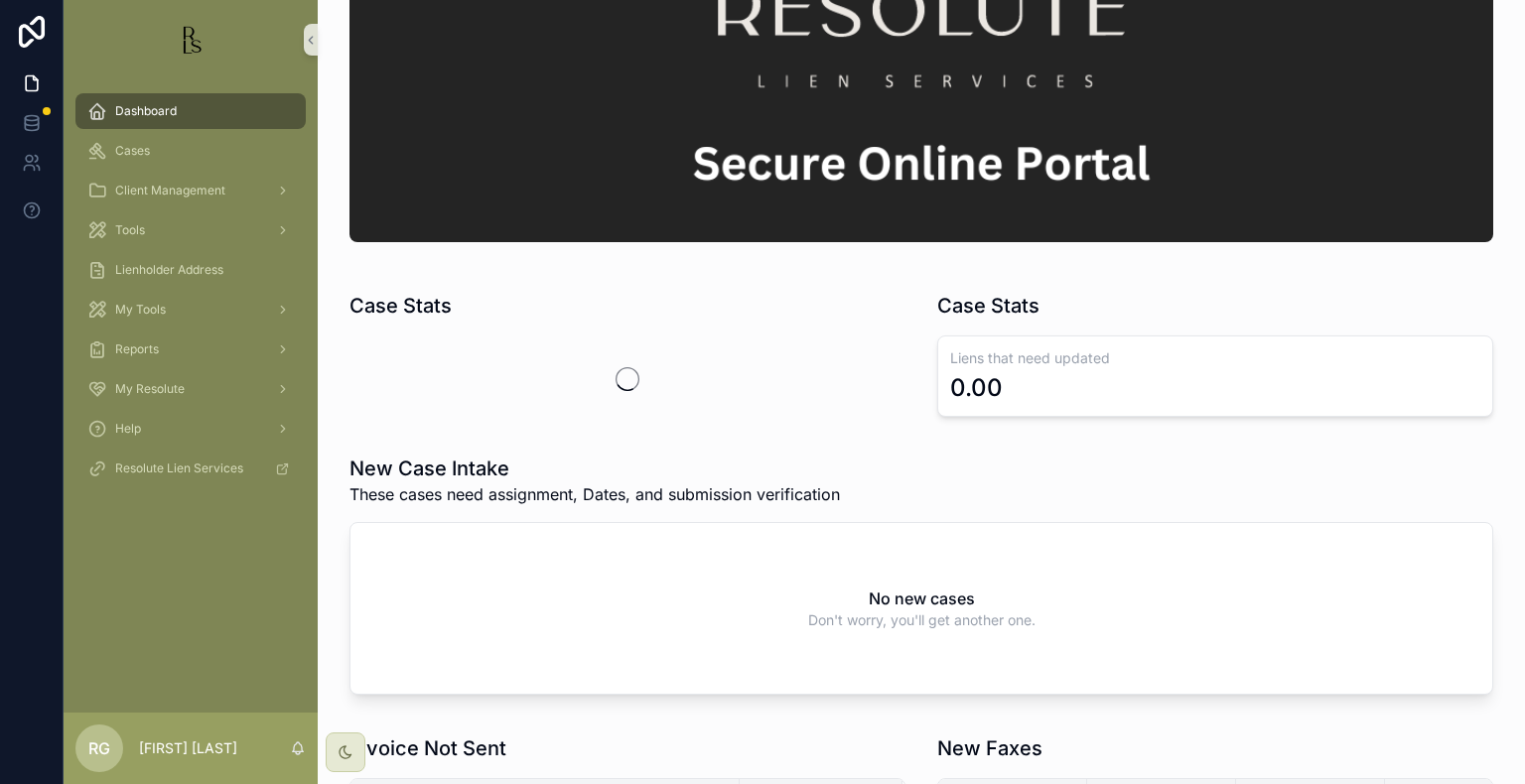 scroll, scrollTop: 0, scrollLeft: 0, axis: both 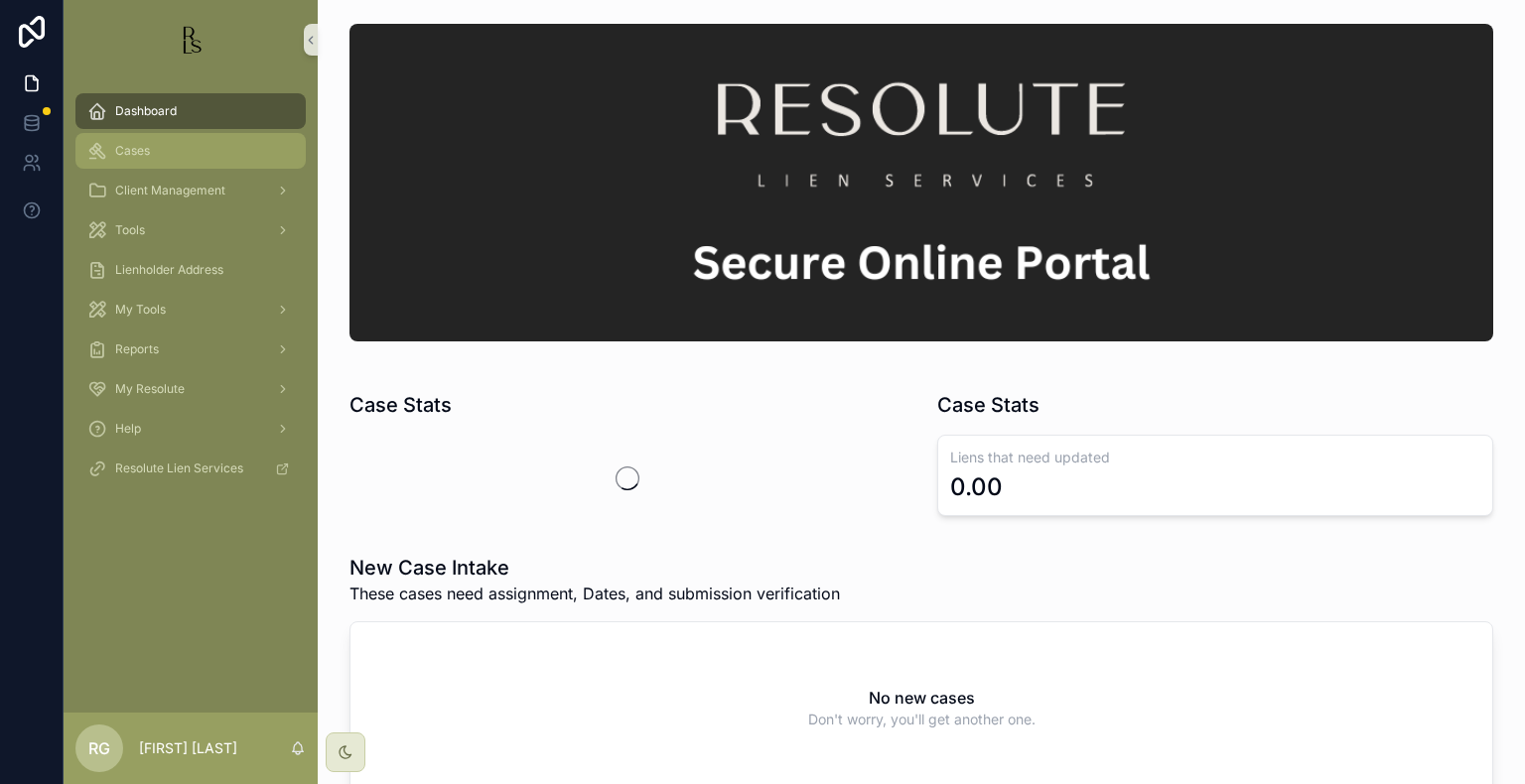 click on "Cases" at bounding box center (191, 151) 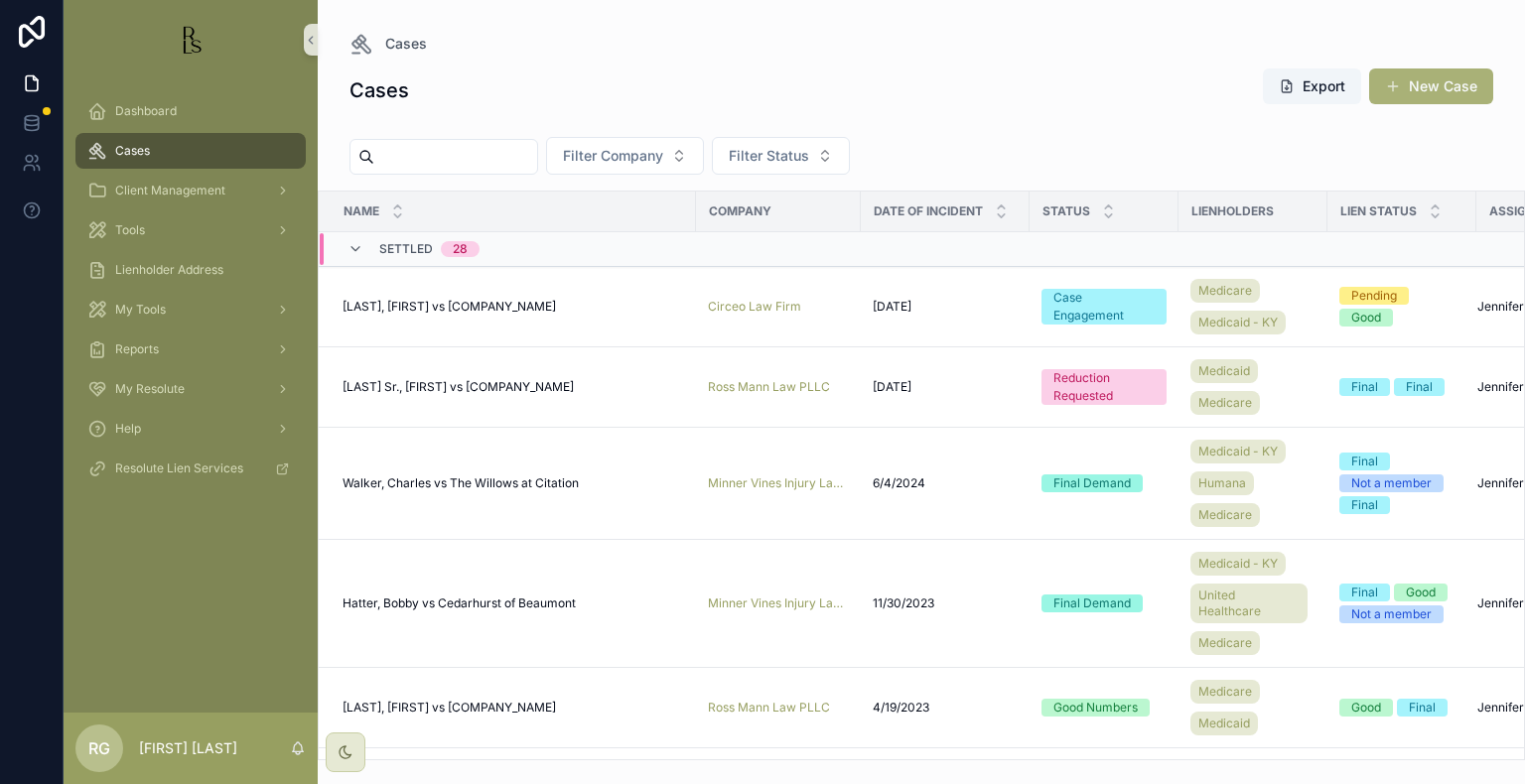 drag, startPoint x: 272, startPoint y: 163, endPoint x: 444, endPoint y: 164, distance: 172.00291 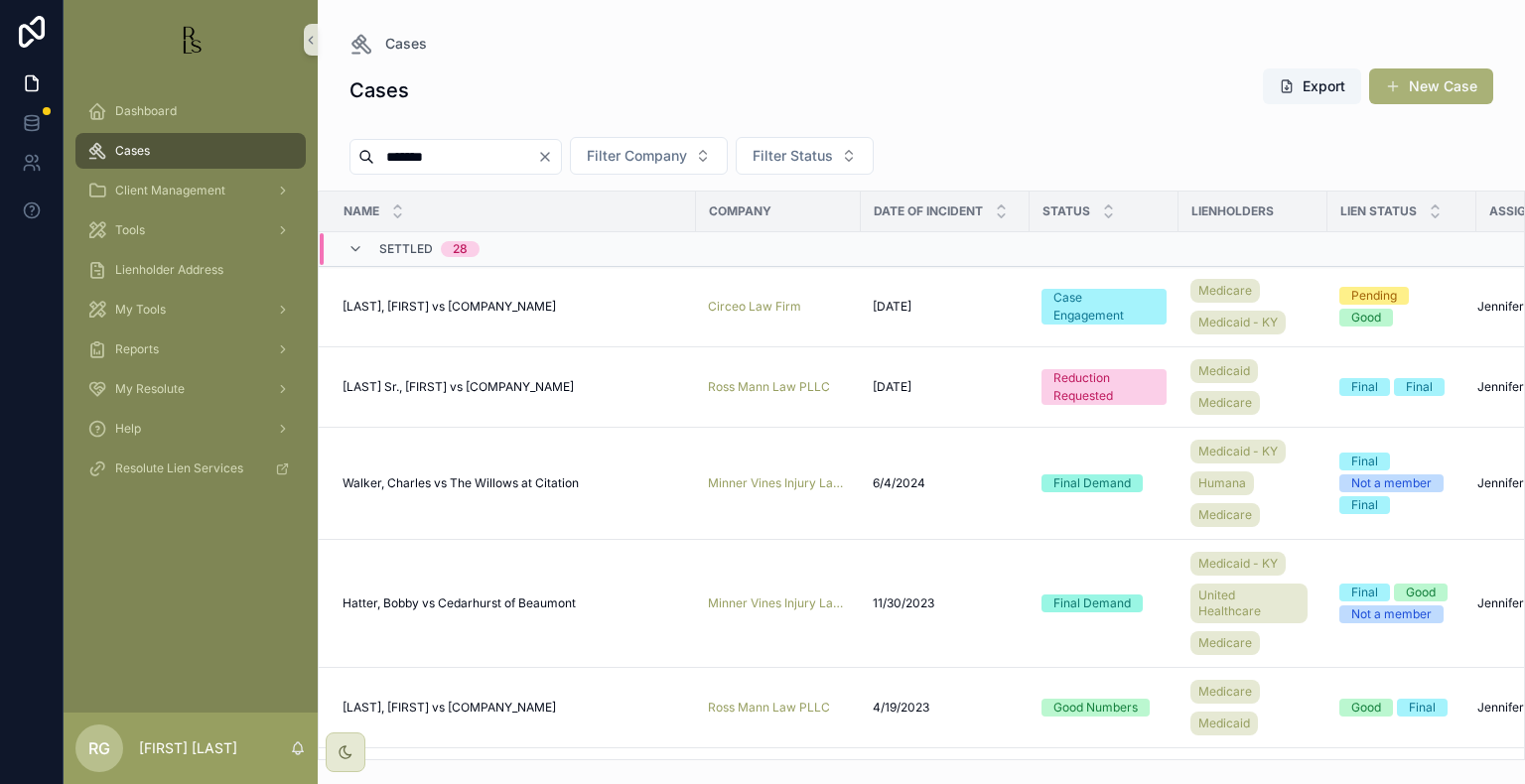 type on "*******" 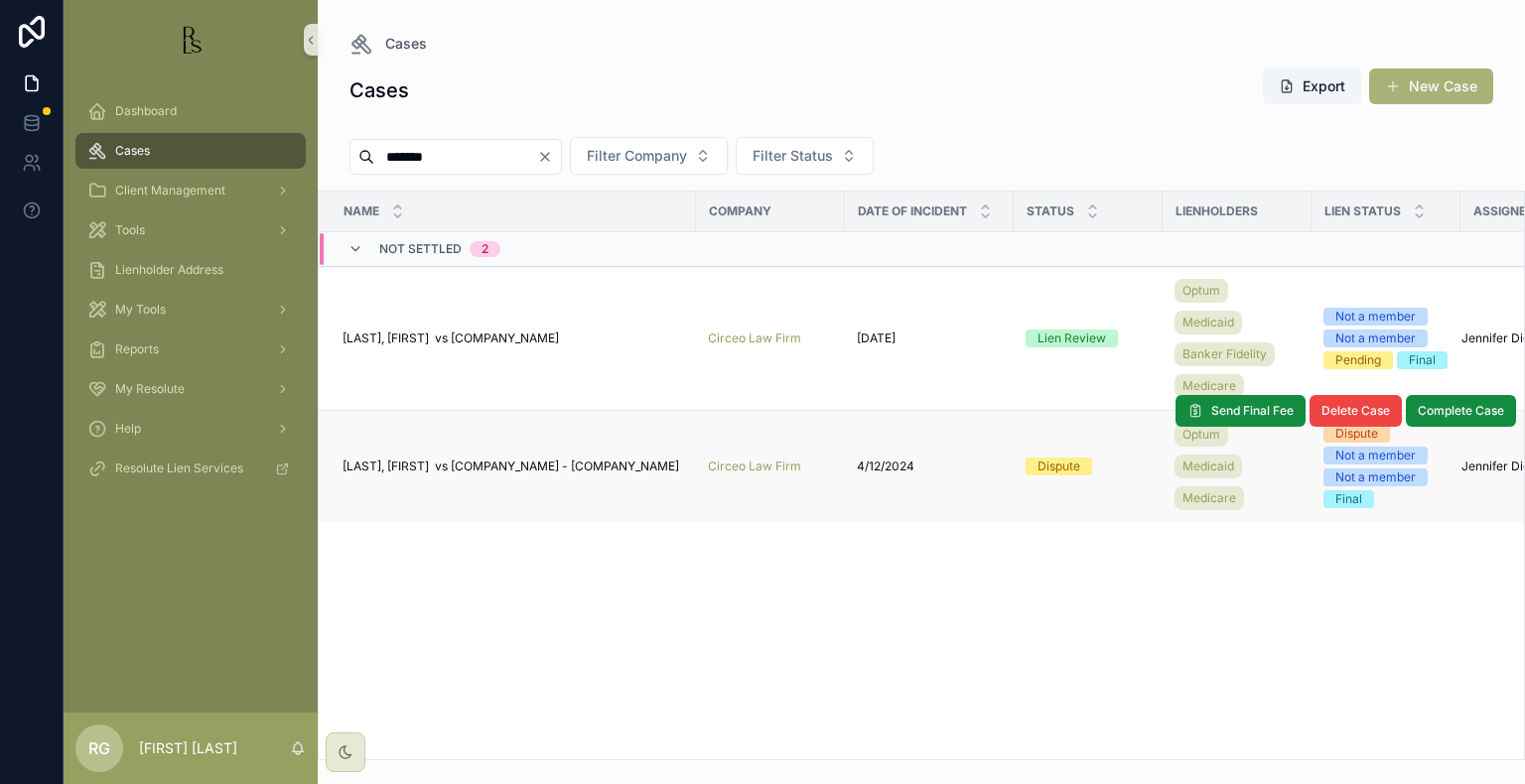 click on "[LAST], [FIRST]  vs [COMPANY_NAME] - [COMPANY_NAME]" at bounding box center [510, 466] 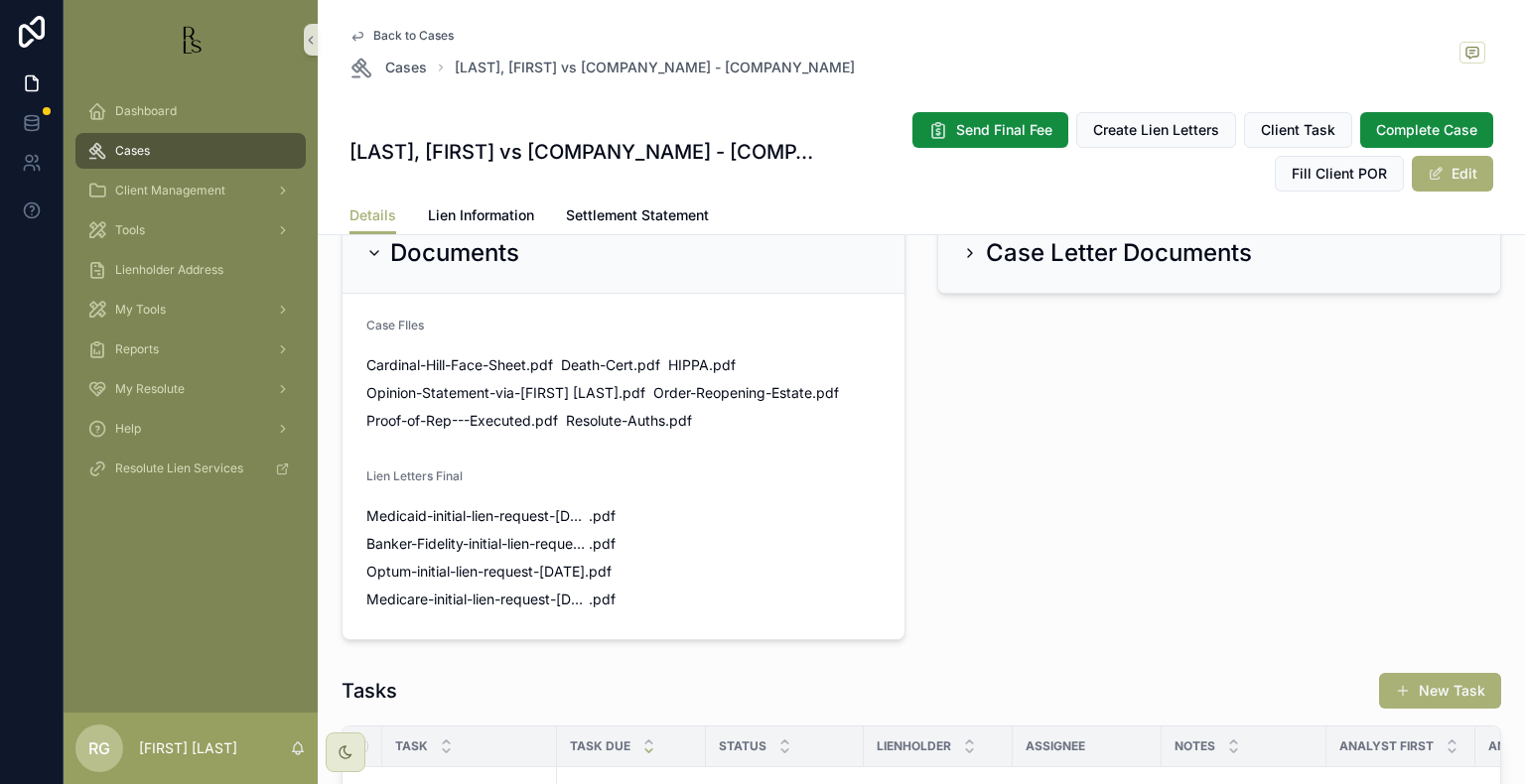 scroll, scrollTop: 1746, scrollLeft: 0, axis: vertical 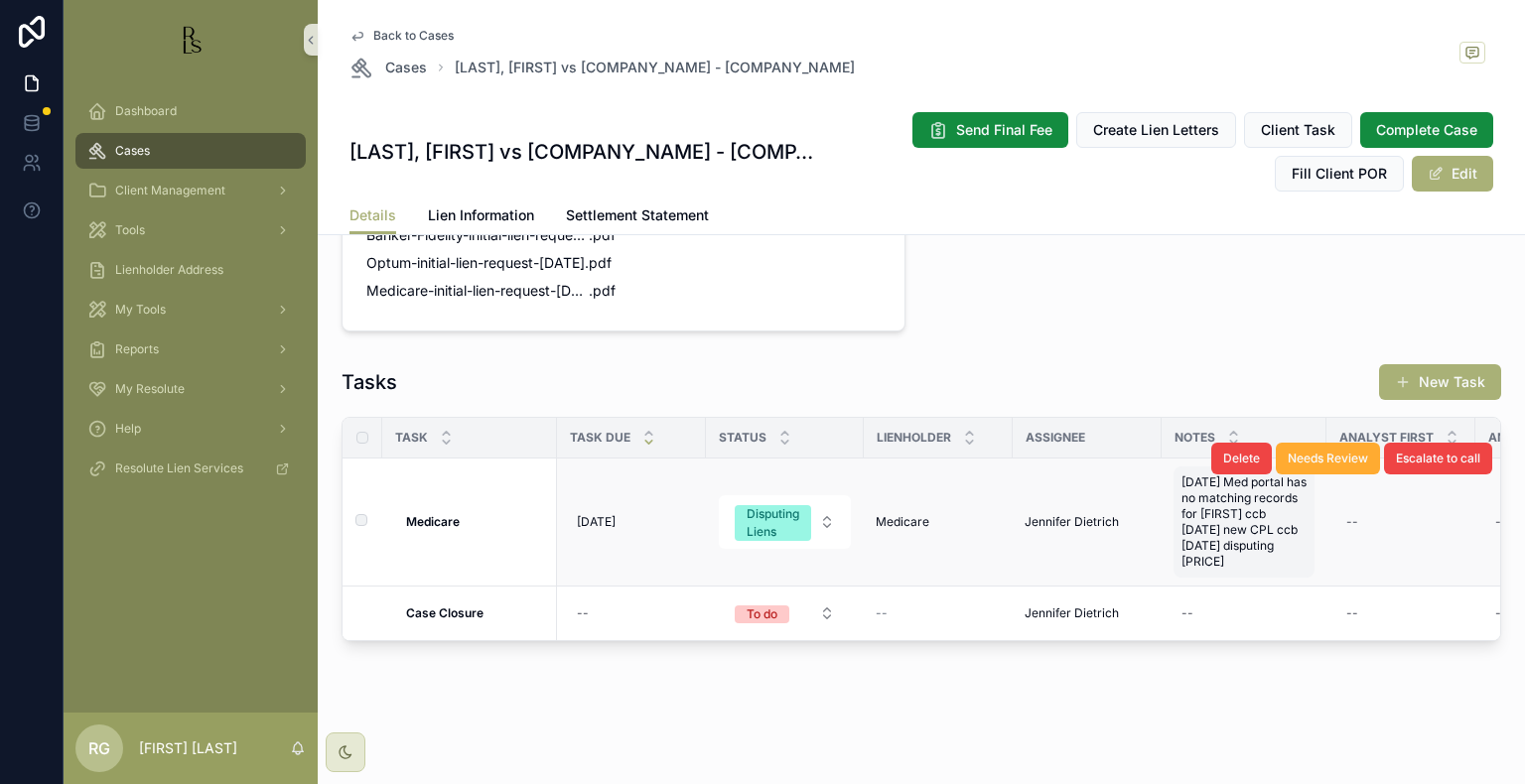 click on "[DATE] Med portal has no matching records for [FIRST] ccb
[DATE] new CPL ccb
[DATE] disputing [PRICE]" at bounding box center [1244, 522] 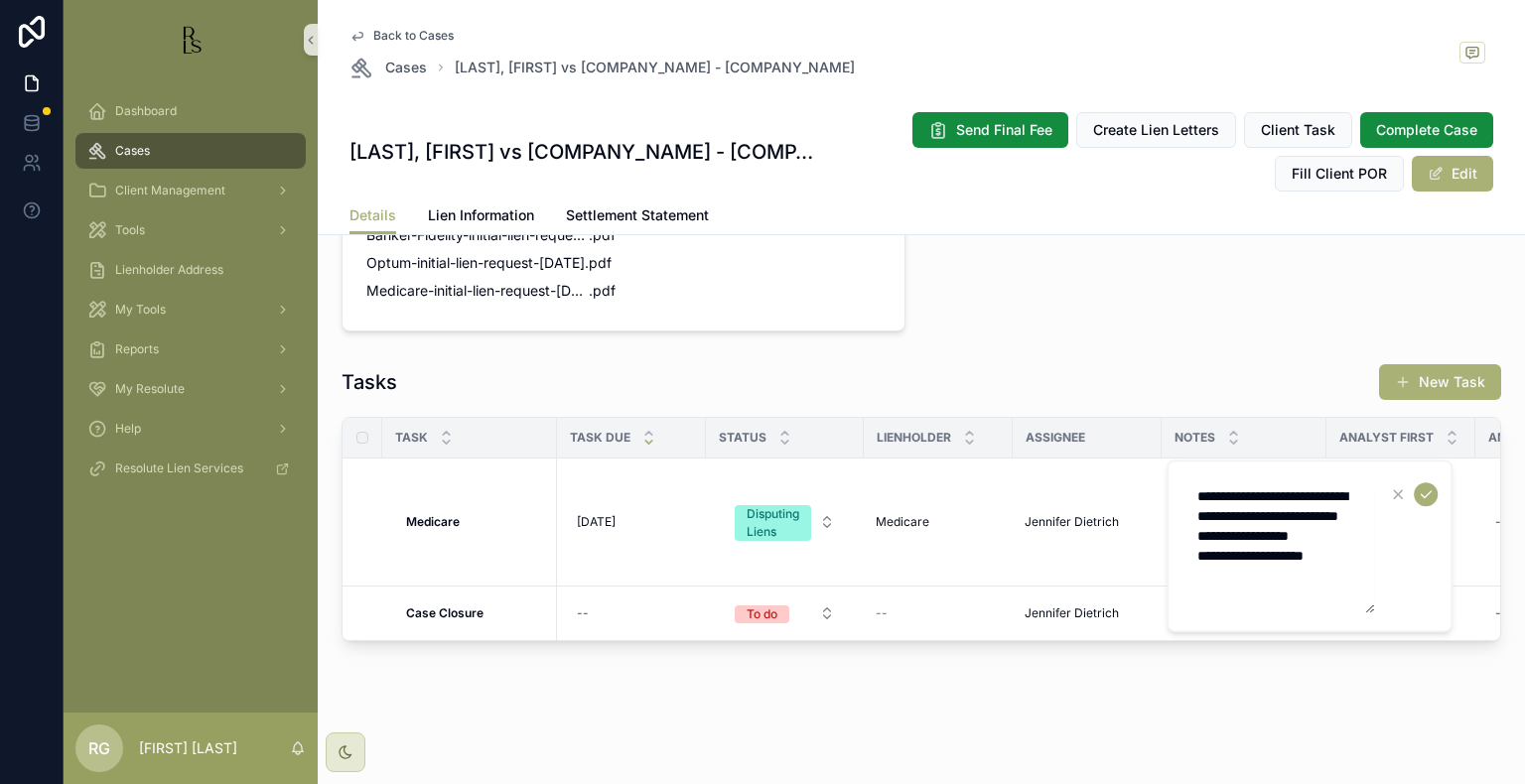 drag, startPoint x: 1350, startPoint y: 578, endPoint x: 1289, endPoint y: 574, distance: 61.131 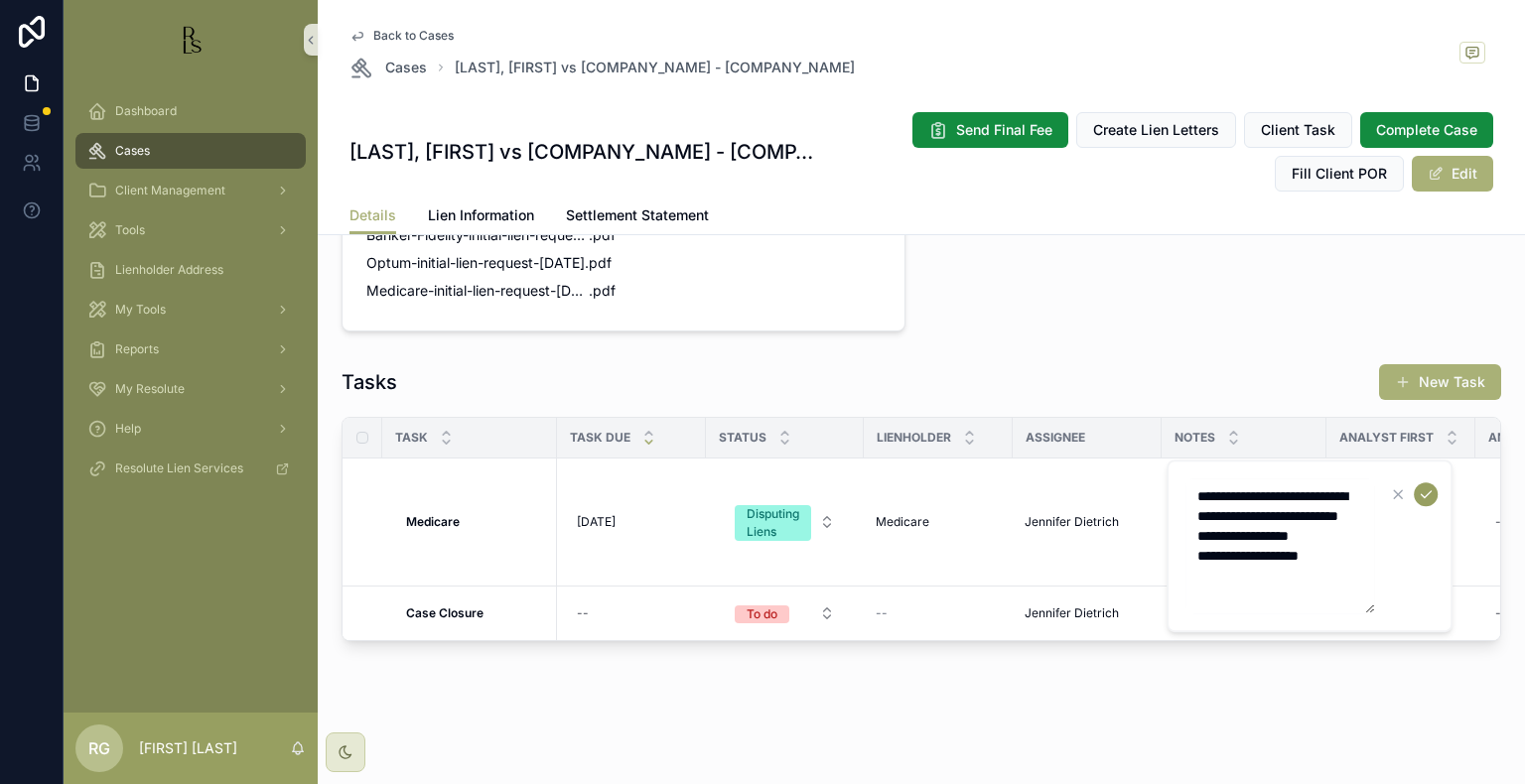 type on "**********" 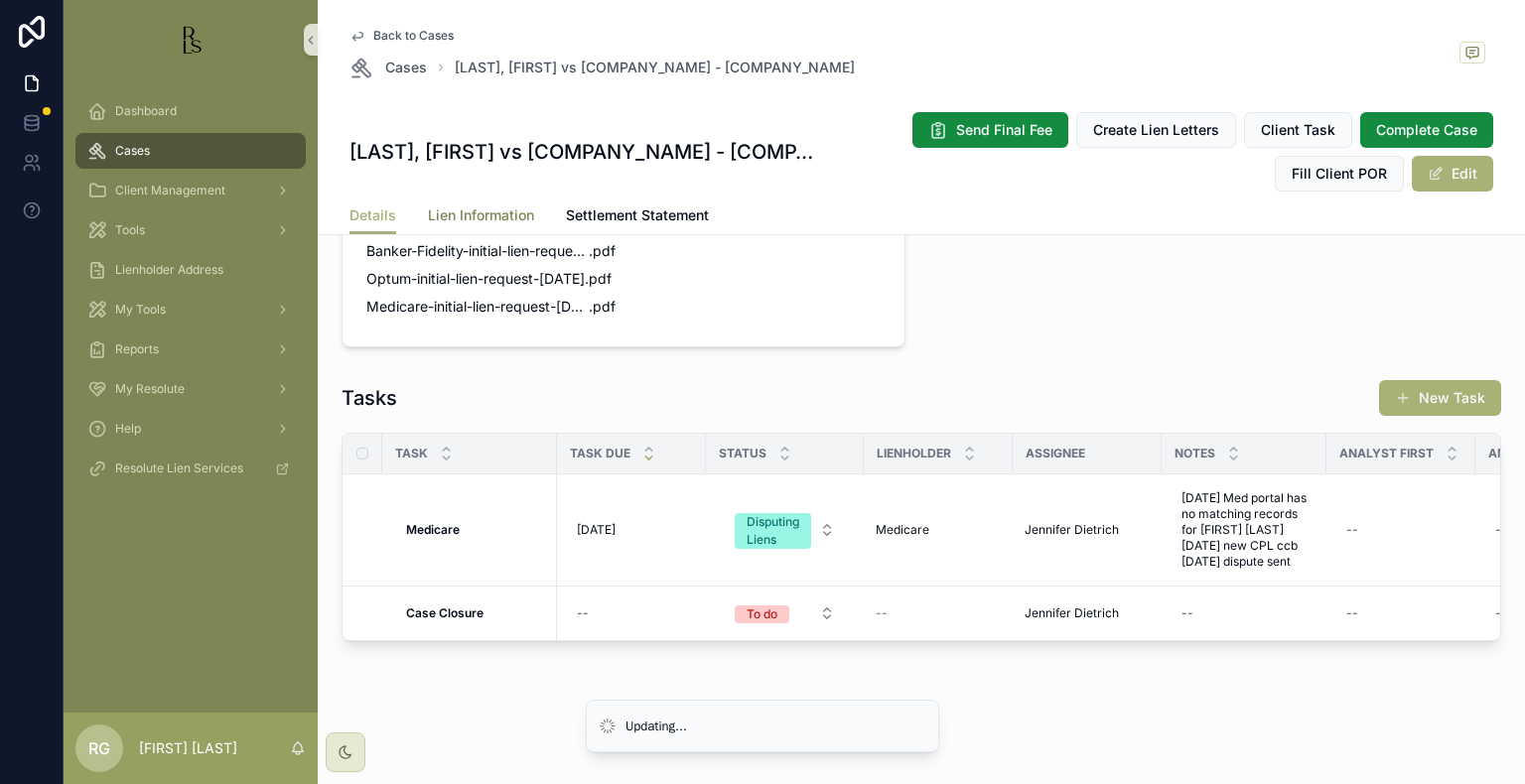 click on "Lien Information" at bounding box center (481, 215) 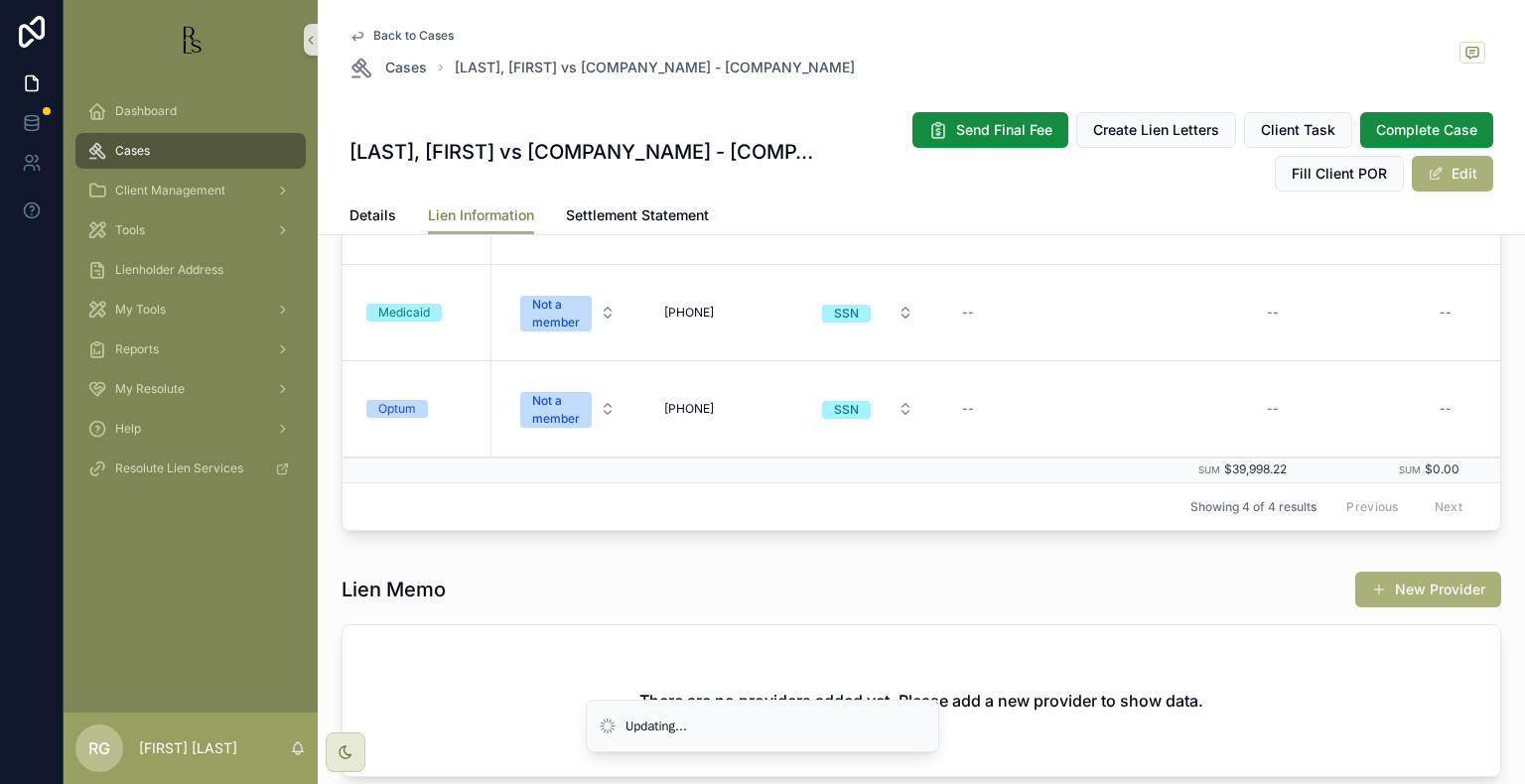 scroll, scrollTop: 496, scrollLeft: 0, axis: vertical 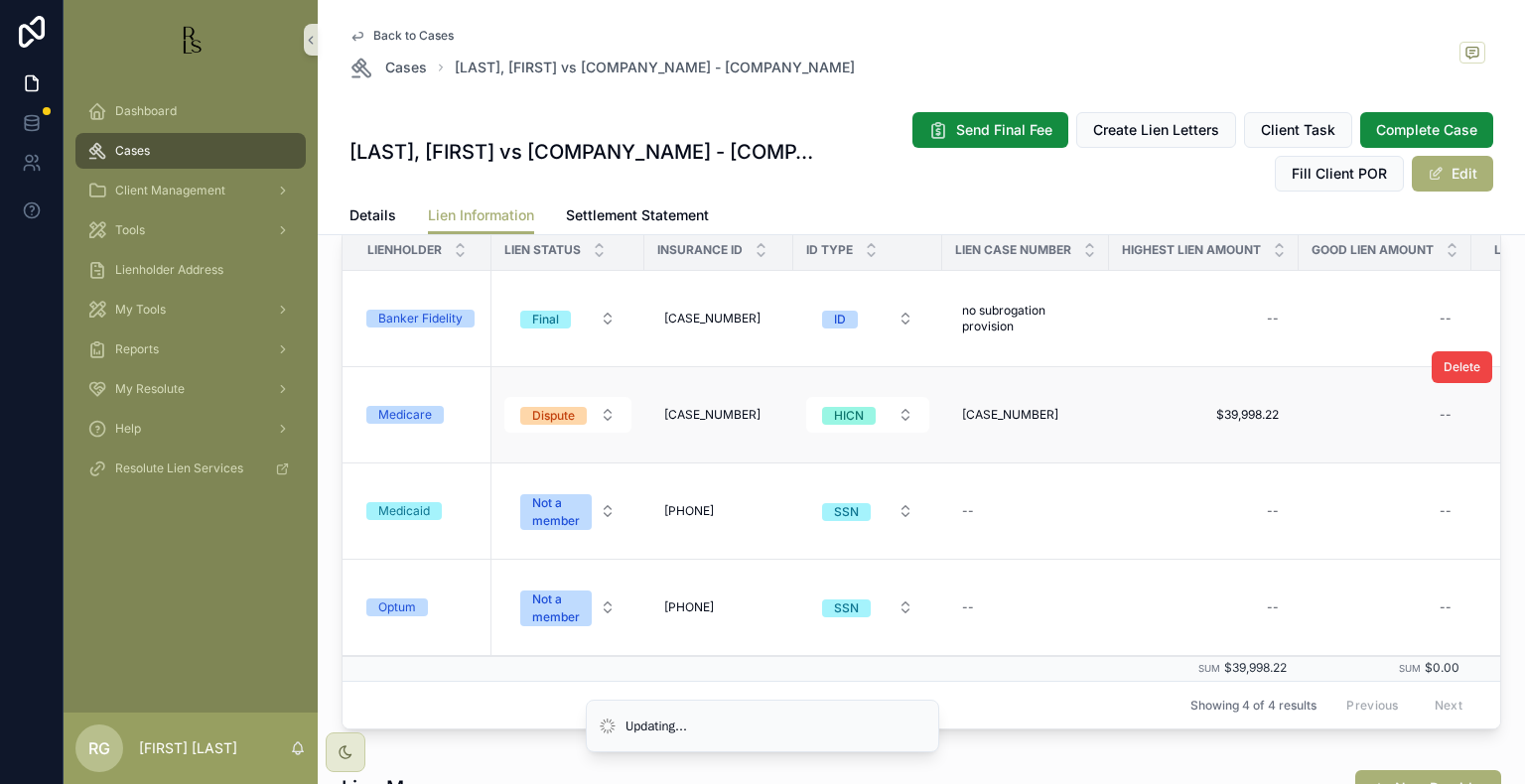 click on "Medicare" at bounding box center [405, 415] 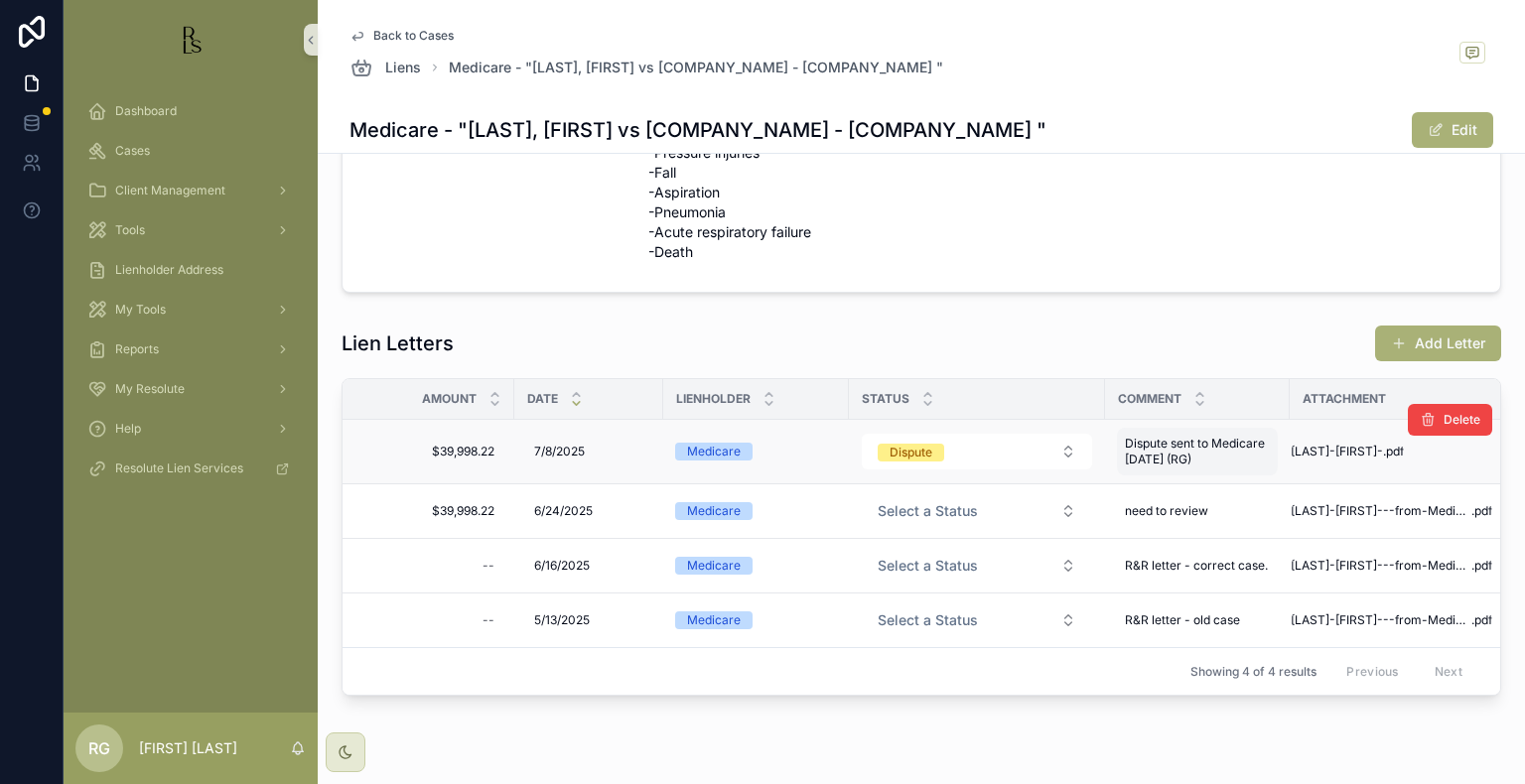 click on "Dispute sent to Medicare [DATE] (RG)" at bounding box center [1197, 452] 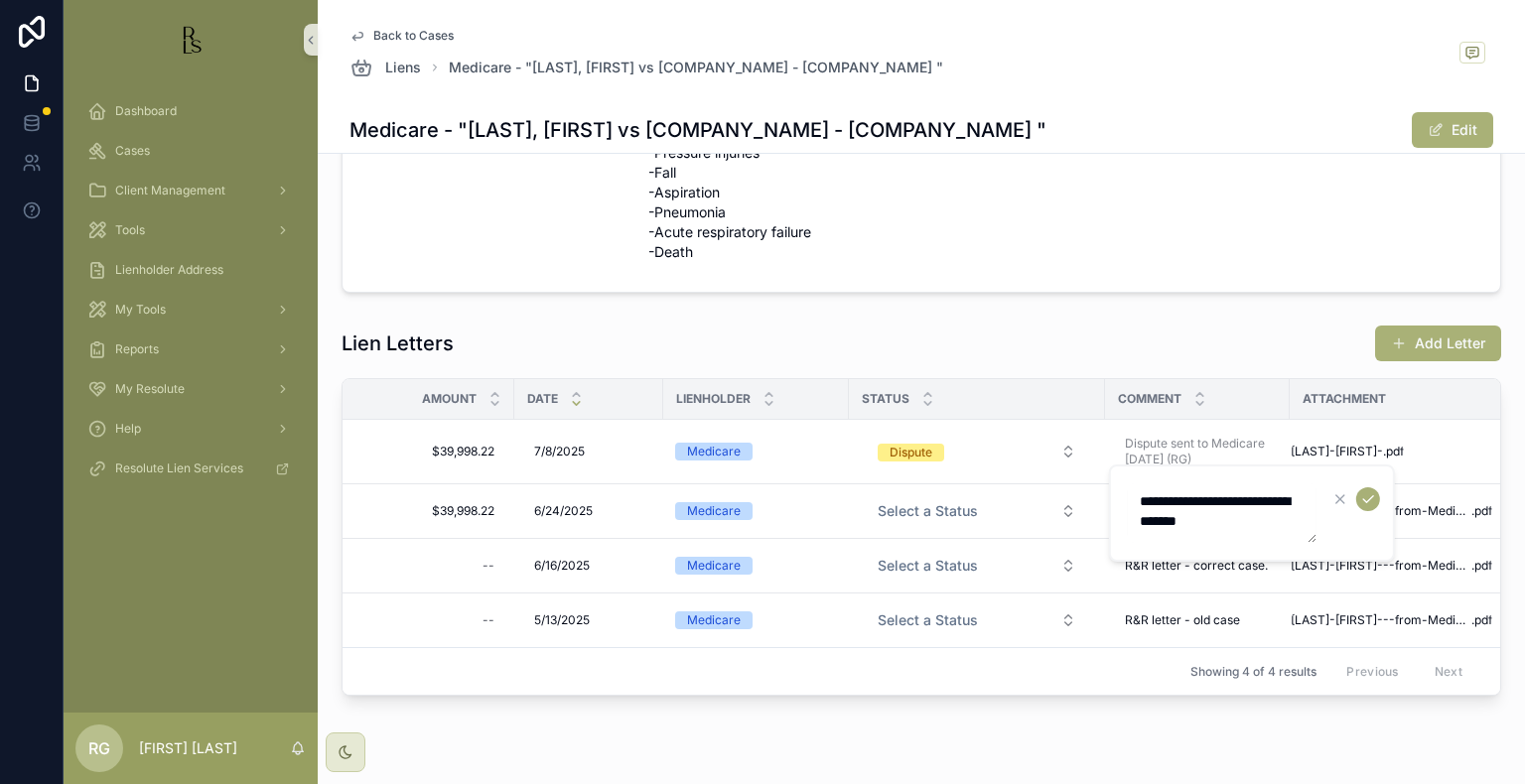 drag, startPoint x: 1235, startPoint y: 522, endPoint x: 1188, endPoint y: 505, distance: 49.979996 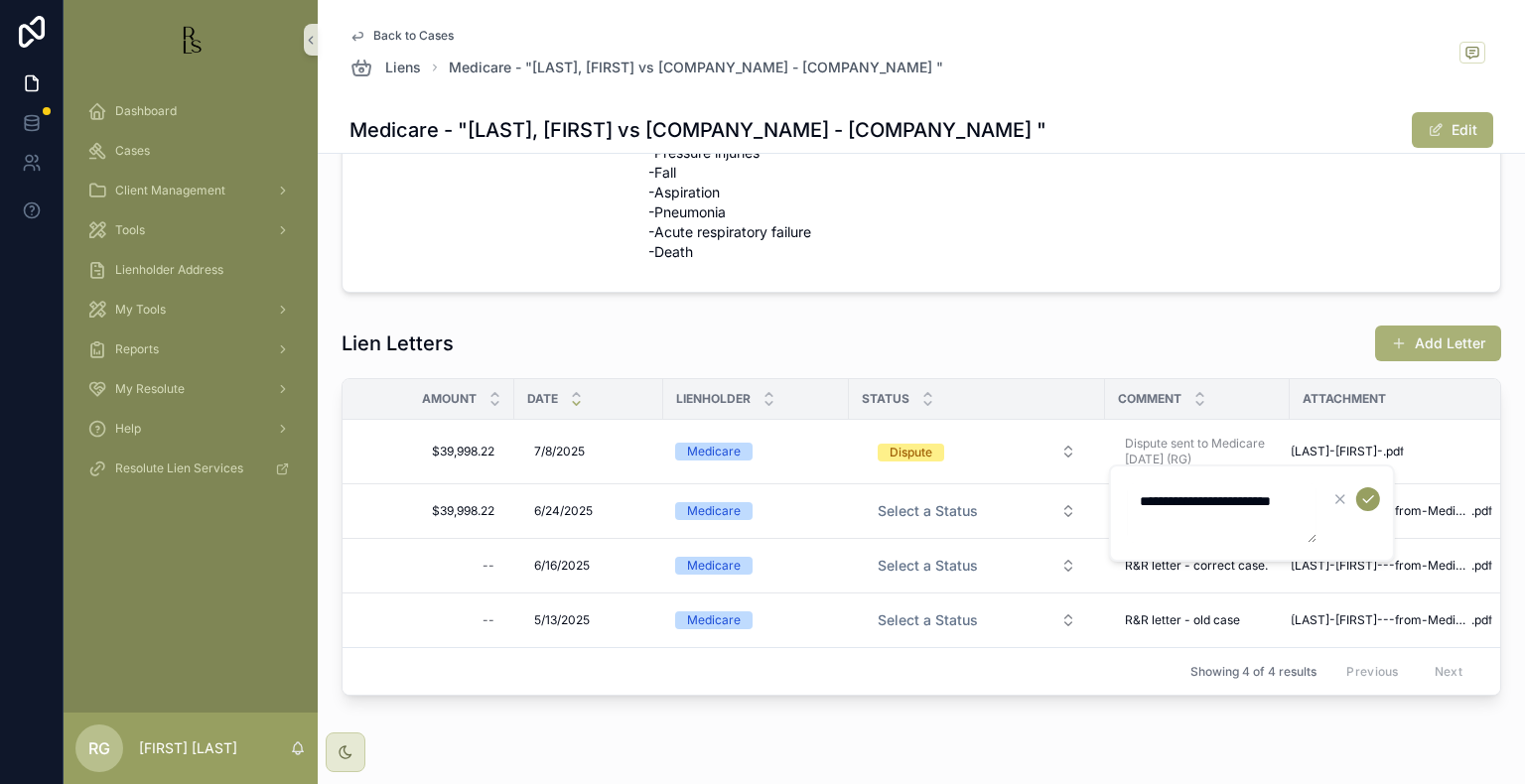 type on "**********" 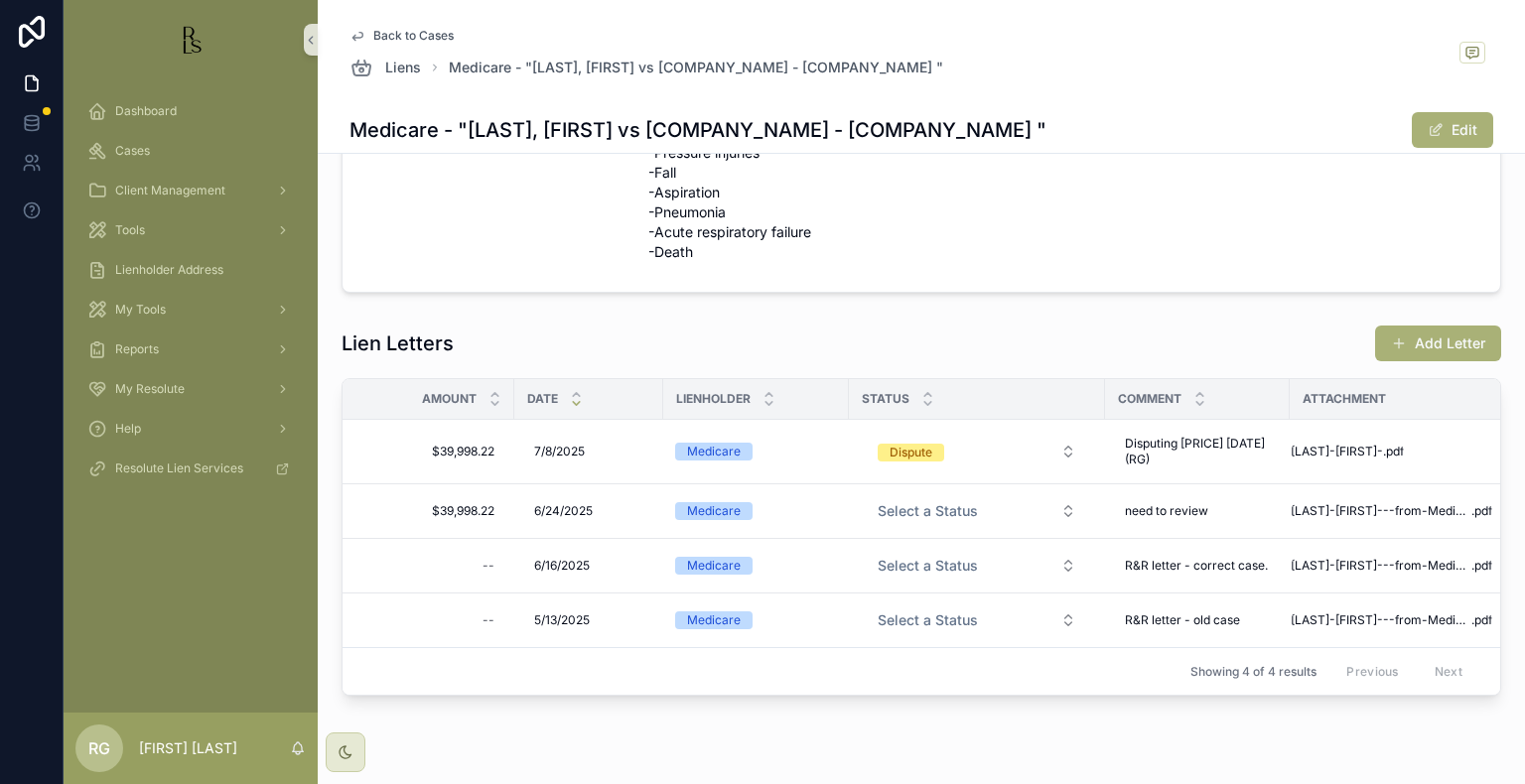 click on "Back to Cases" at bounding box center (413, 36) 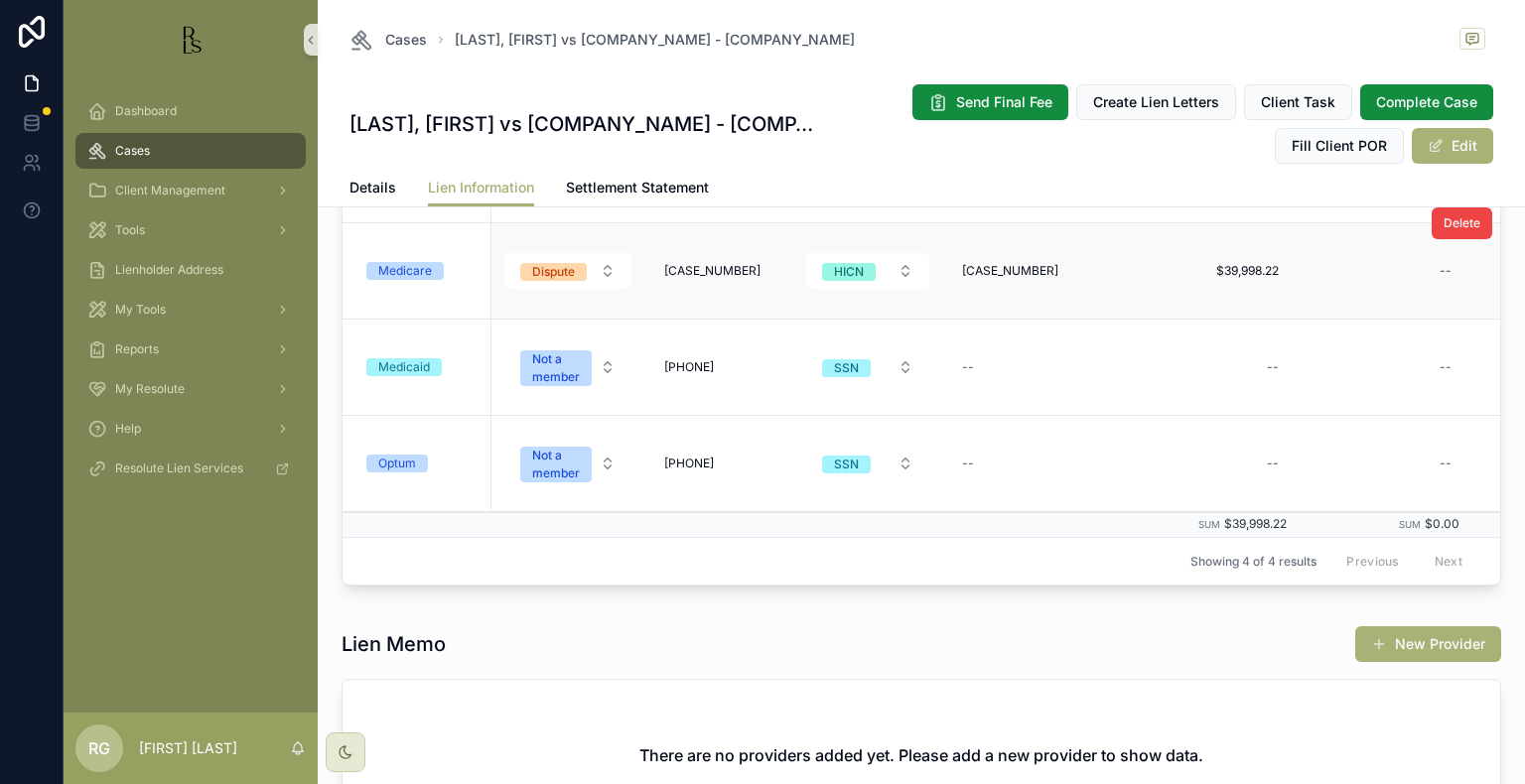 scroll, scrollTop: 814, scrollLeft: 0, axis: vertical 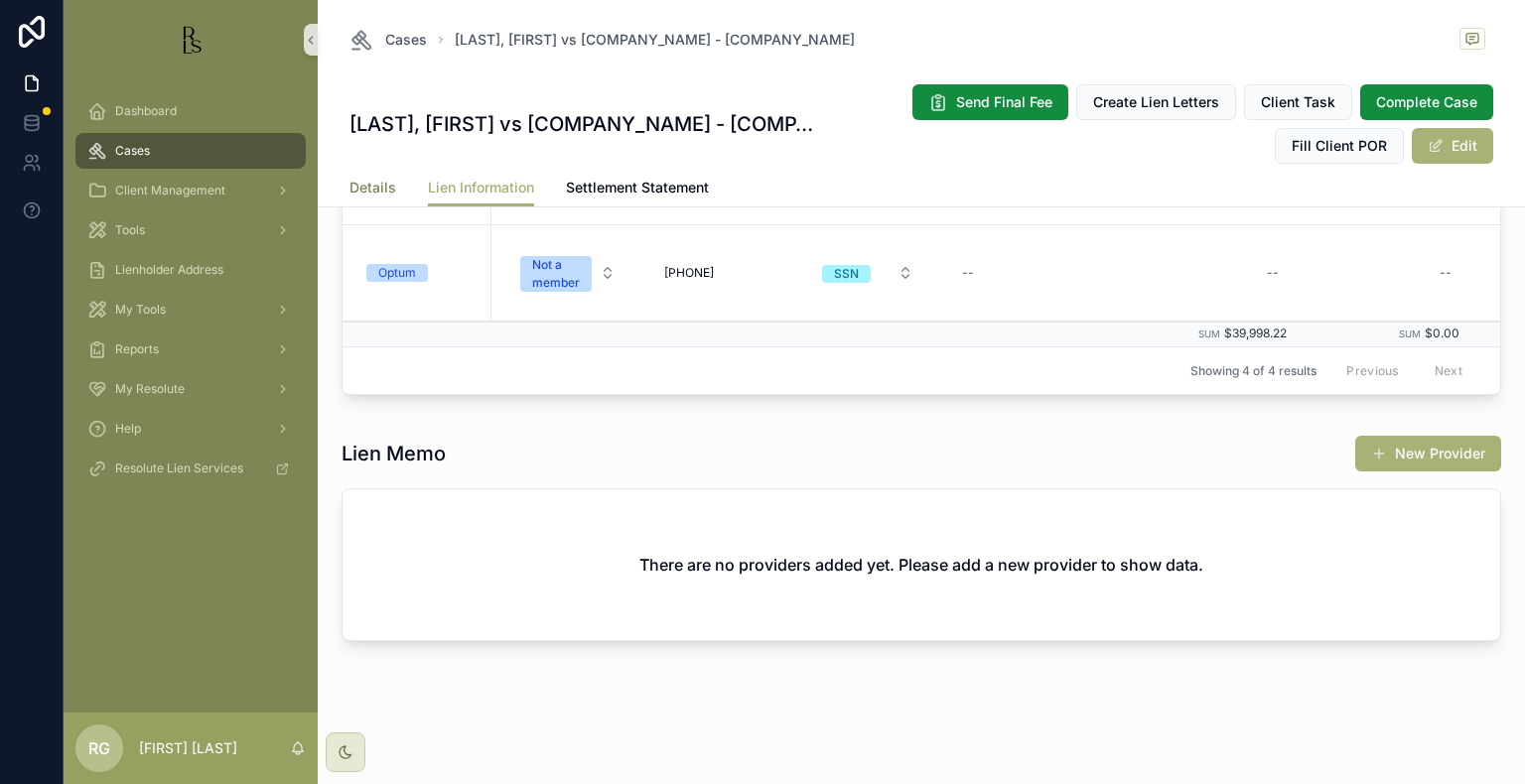 click on "Details" at bounding box center (372, 188) 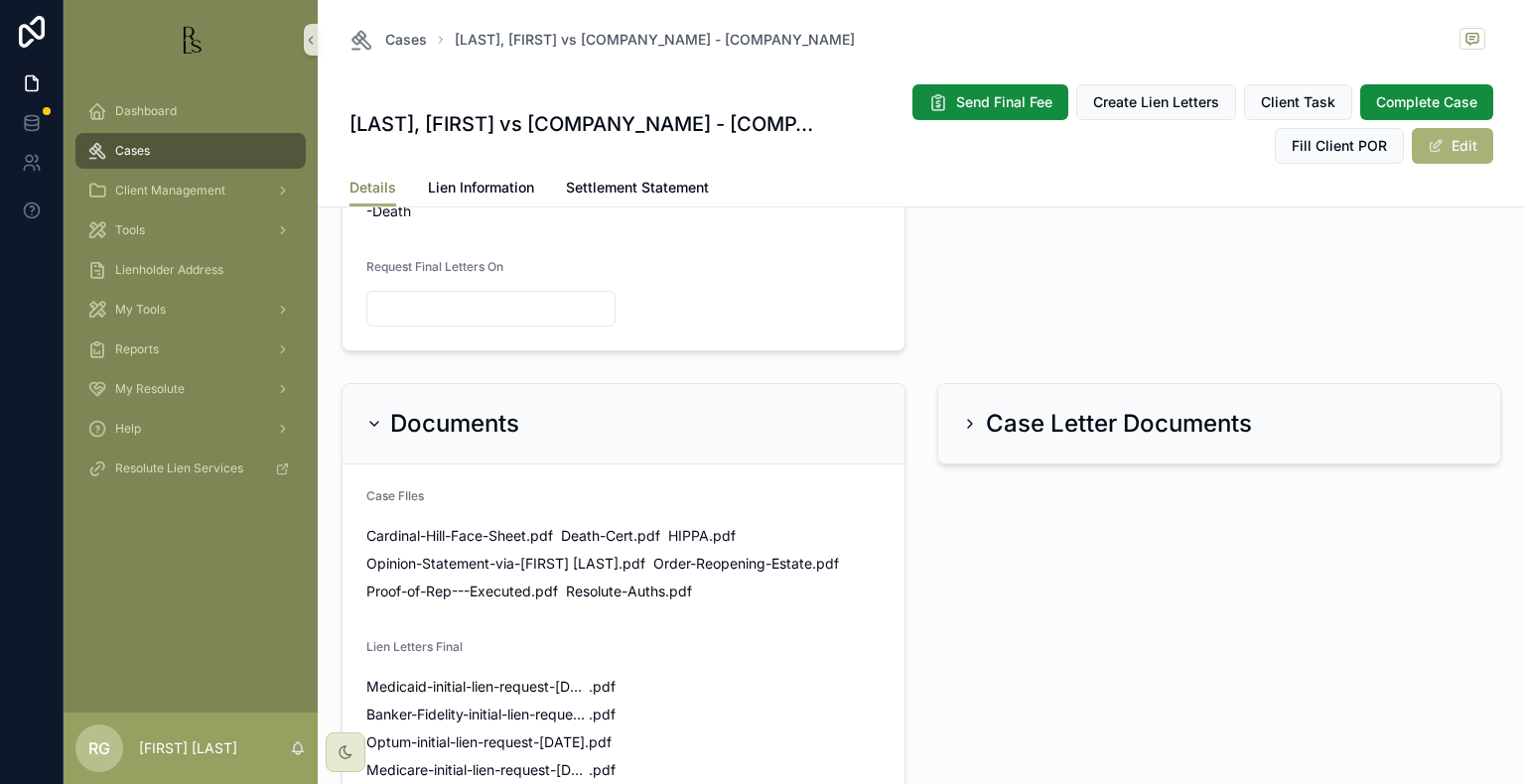 scroll, scrollTop: 1718, scrollLeft: 0, axis: vertical 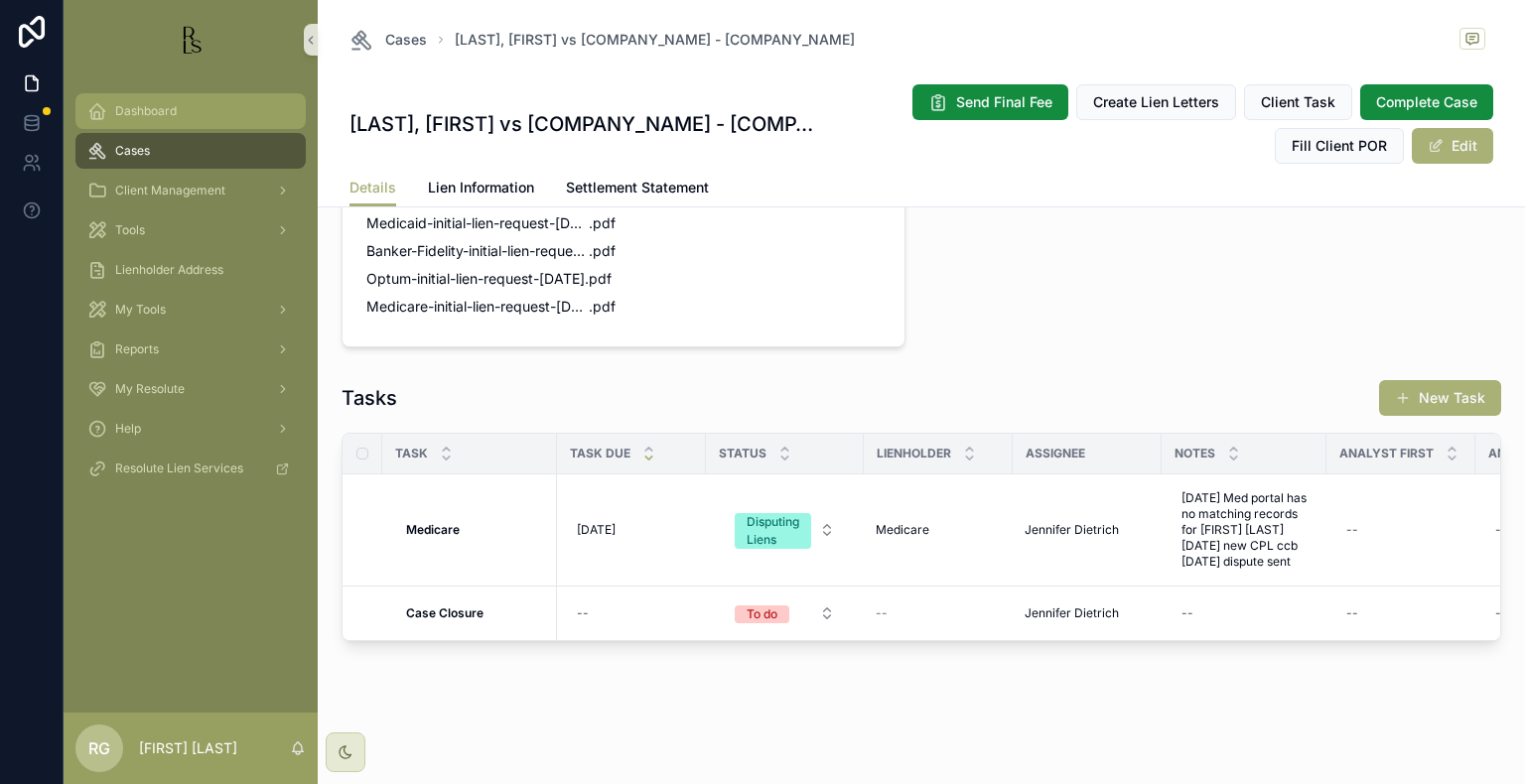 click on "Dashboard" at bounding box center [191, 111] 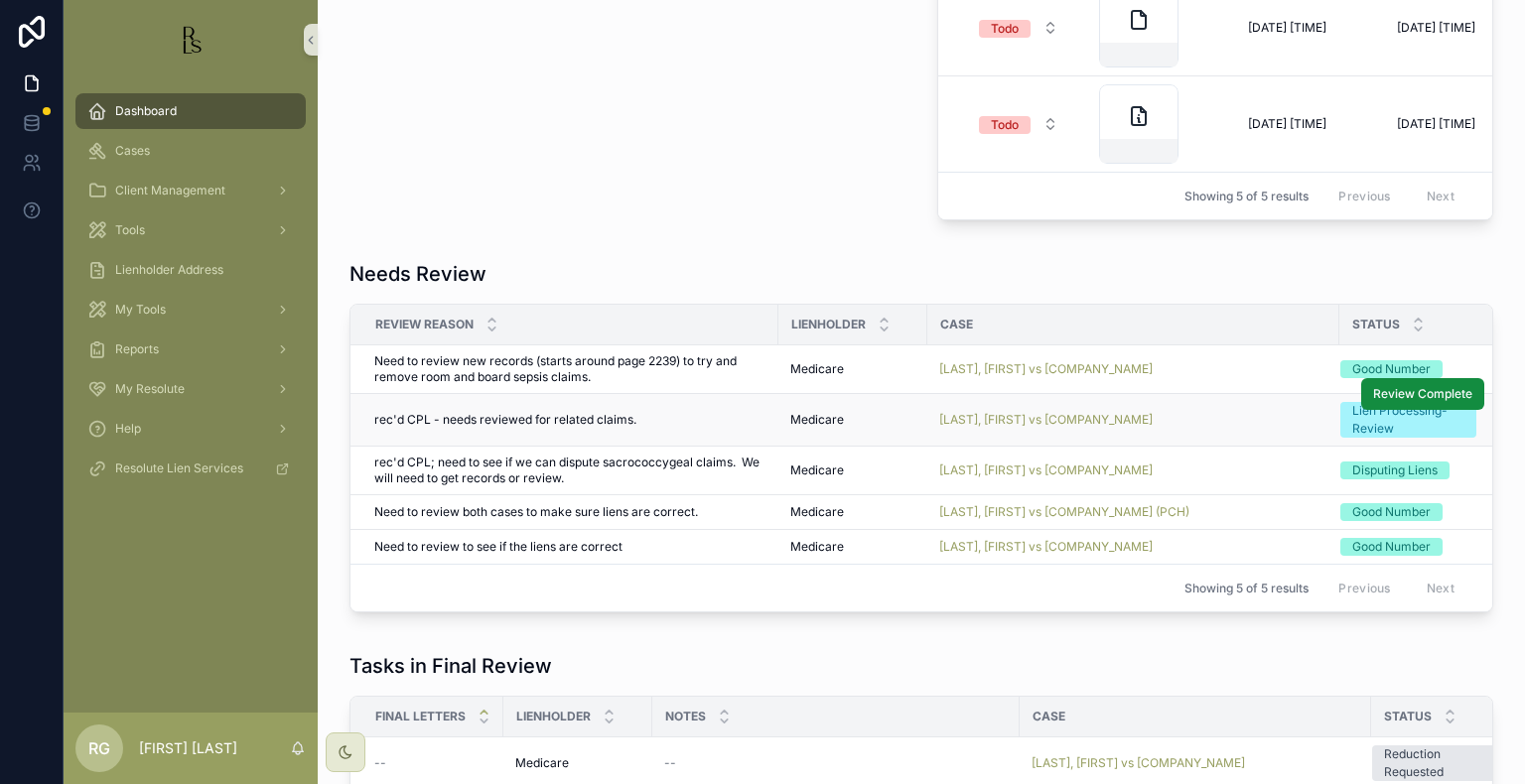 scroll, scrollTop: 1215, scrollLeft: 0, axis: vertical 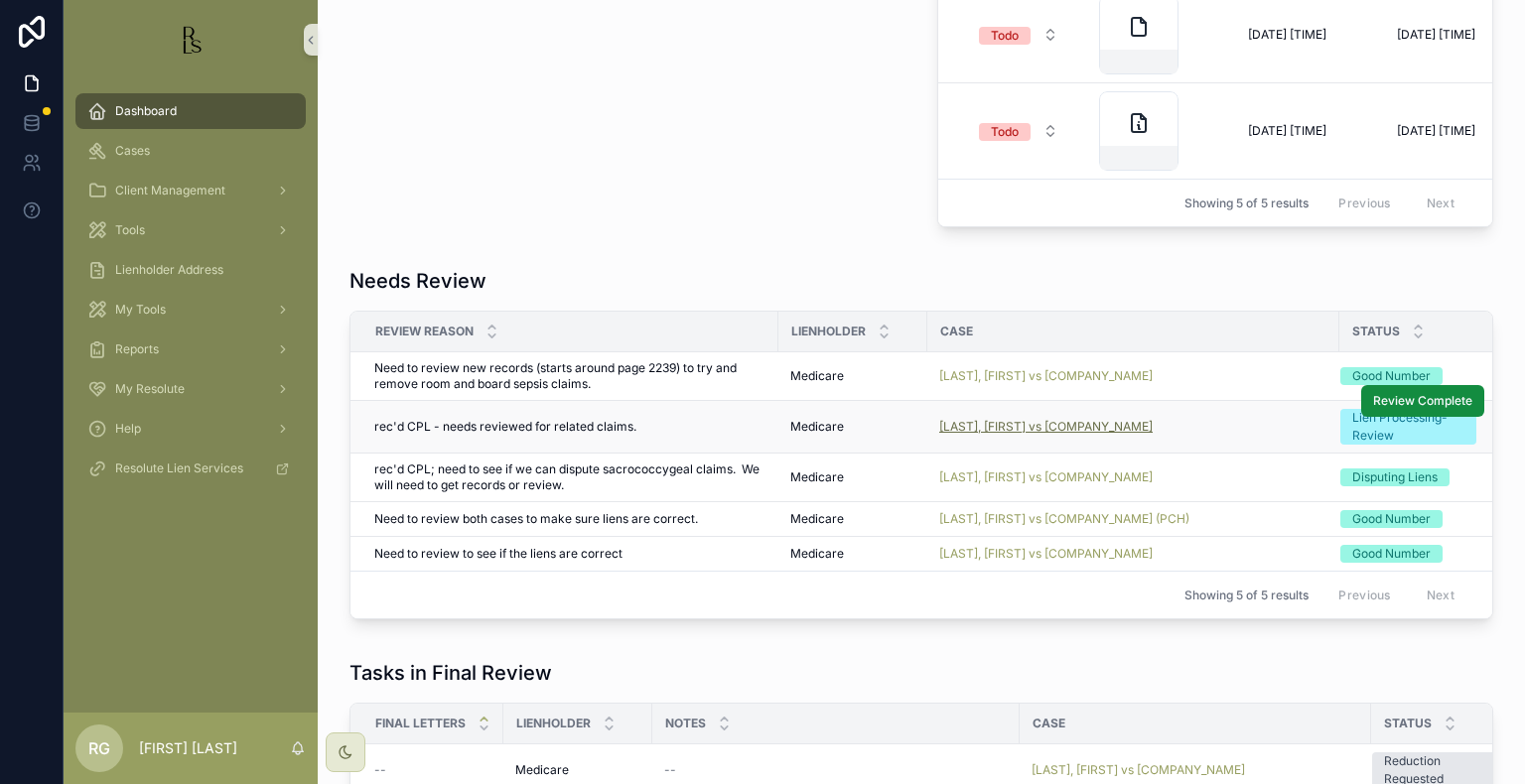 click on "[LAST], [FIRST]  vs [COMPANY_NAME]" at bounding box center [1045, 427] 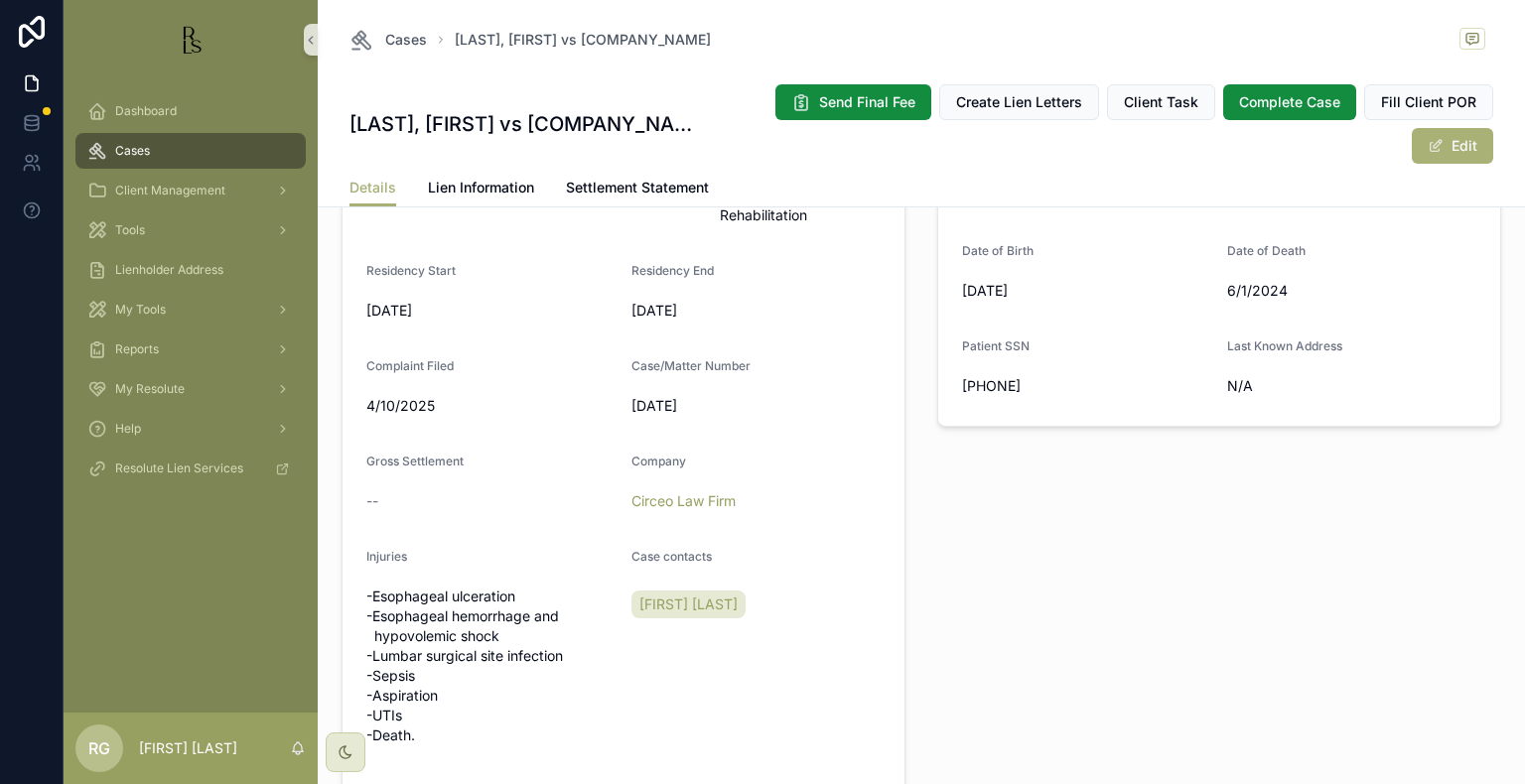 scroll, scrollTop: 1092, scrollLeft: 0, axis: vertical 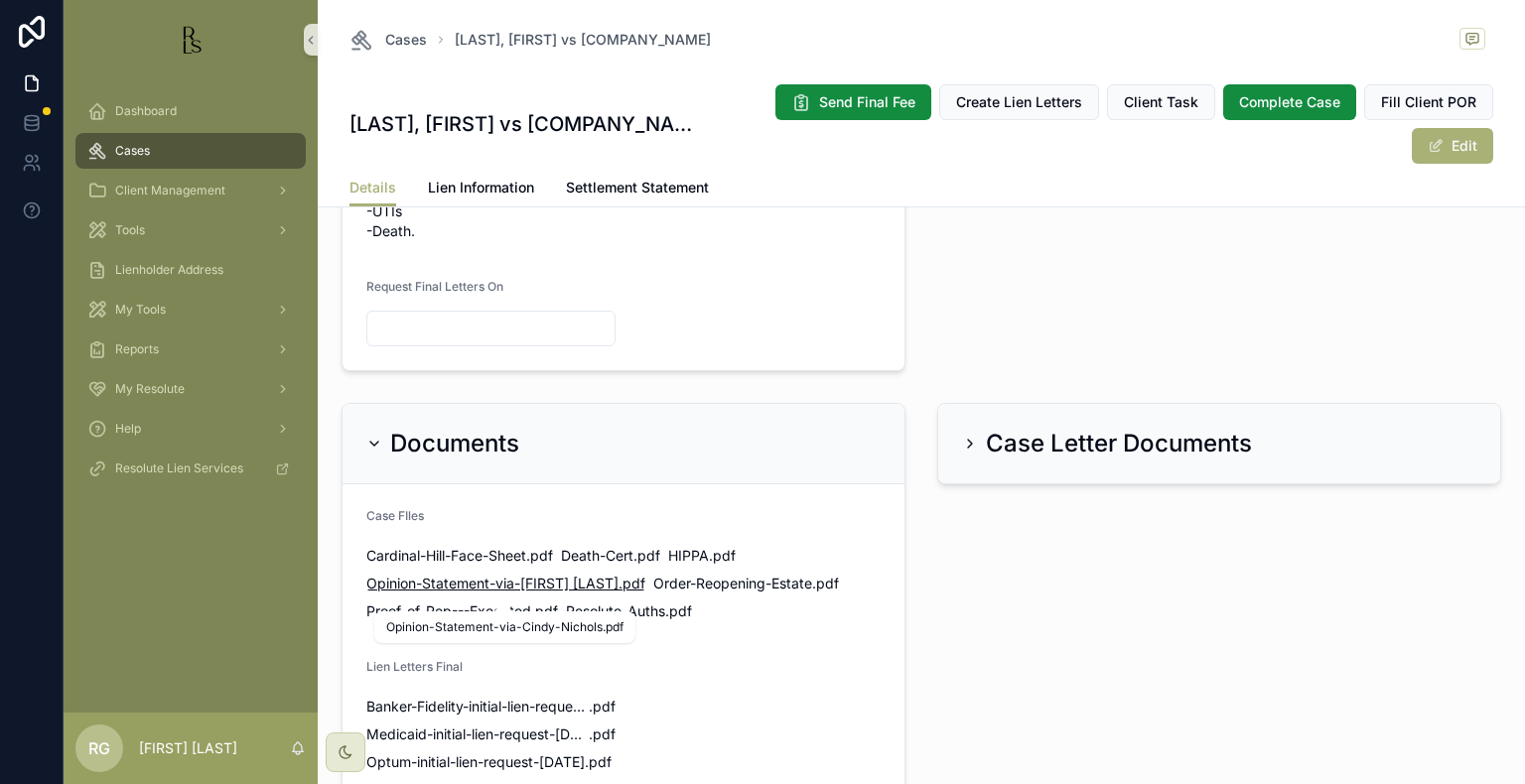 click on "Opinion-Statement-via-[FIRST] [LAST]" at bounding box center [492, 584] 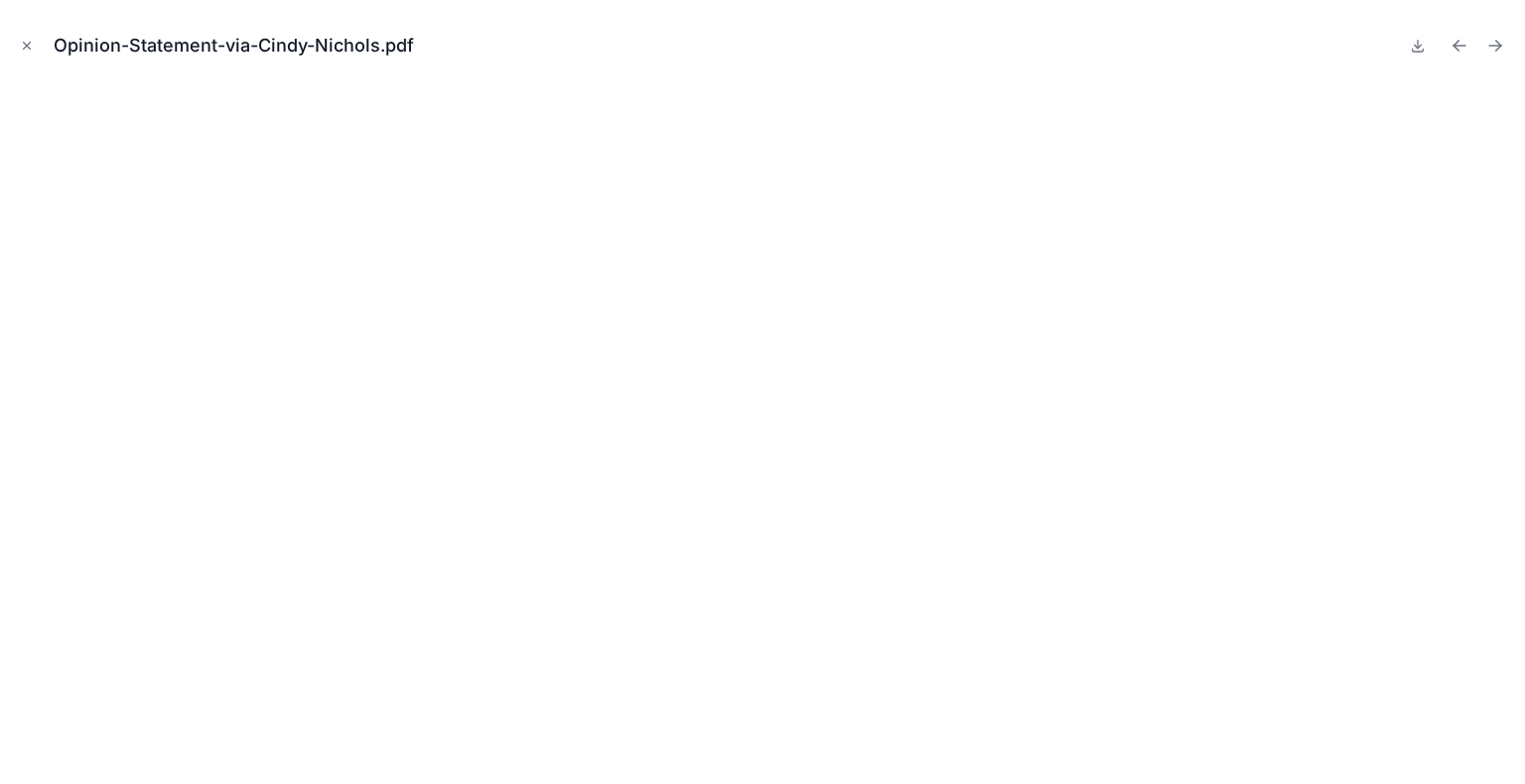 click 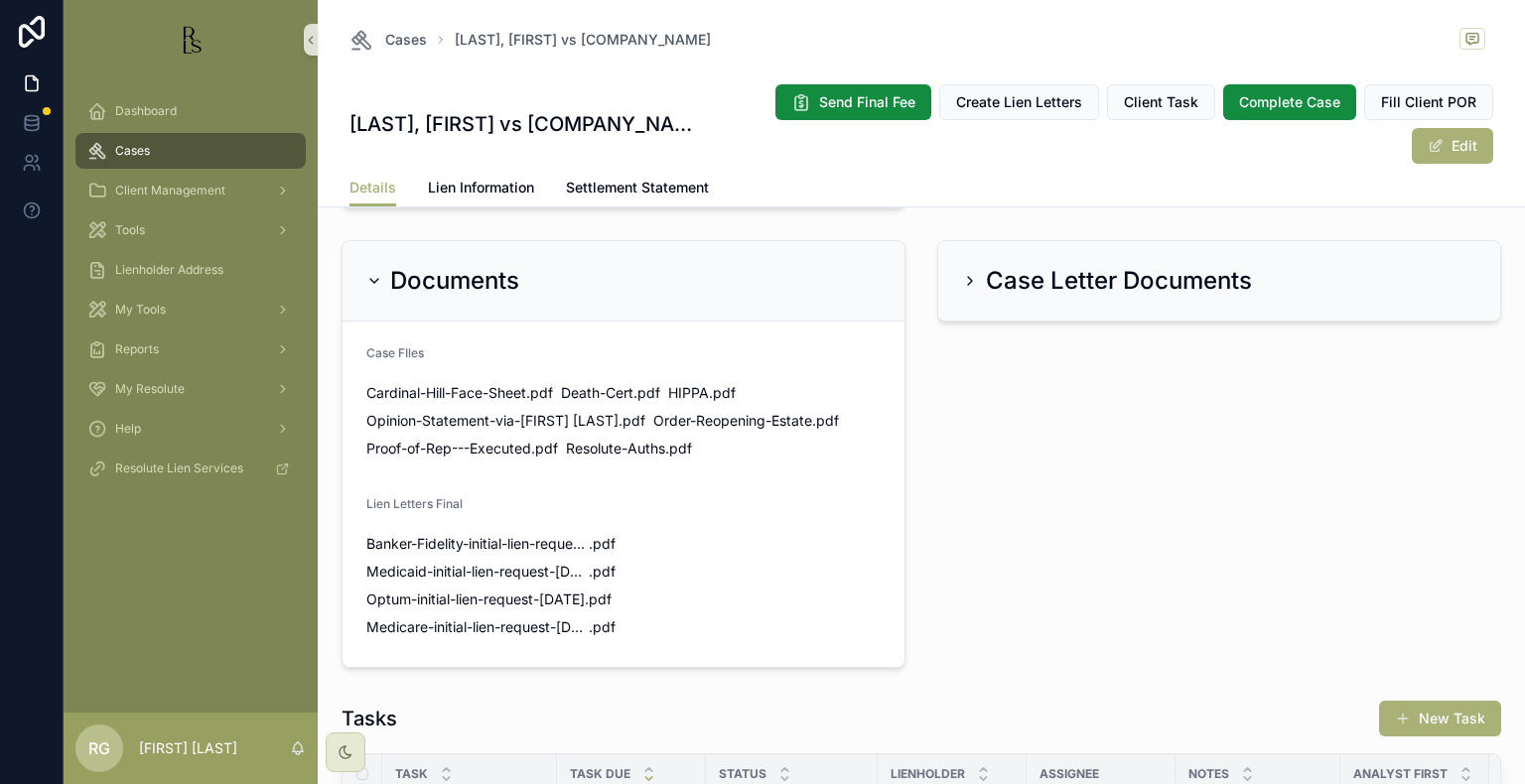 scroll, scrollTop: 1290, scrollLeft: 0, axis: vertical 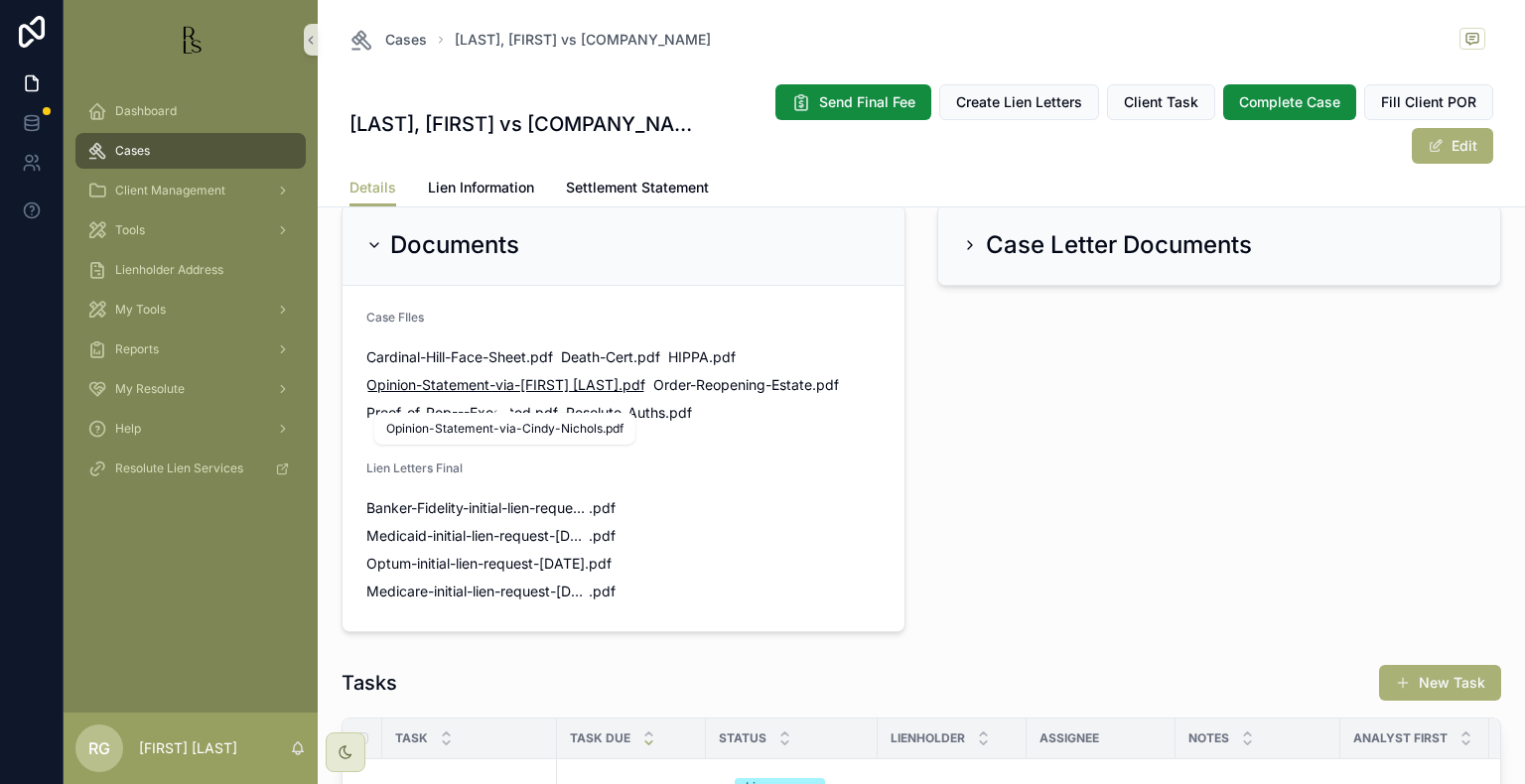 click on "Opinion-Statement-via-[FIRST] [LAST]" at bounding box center [492, 385] 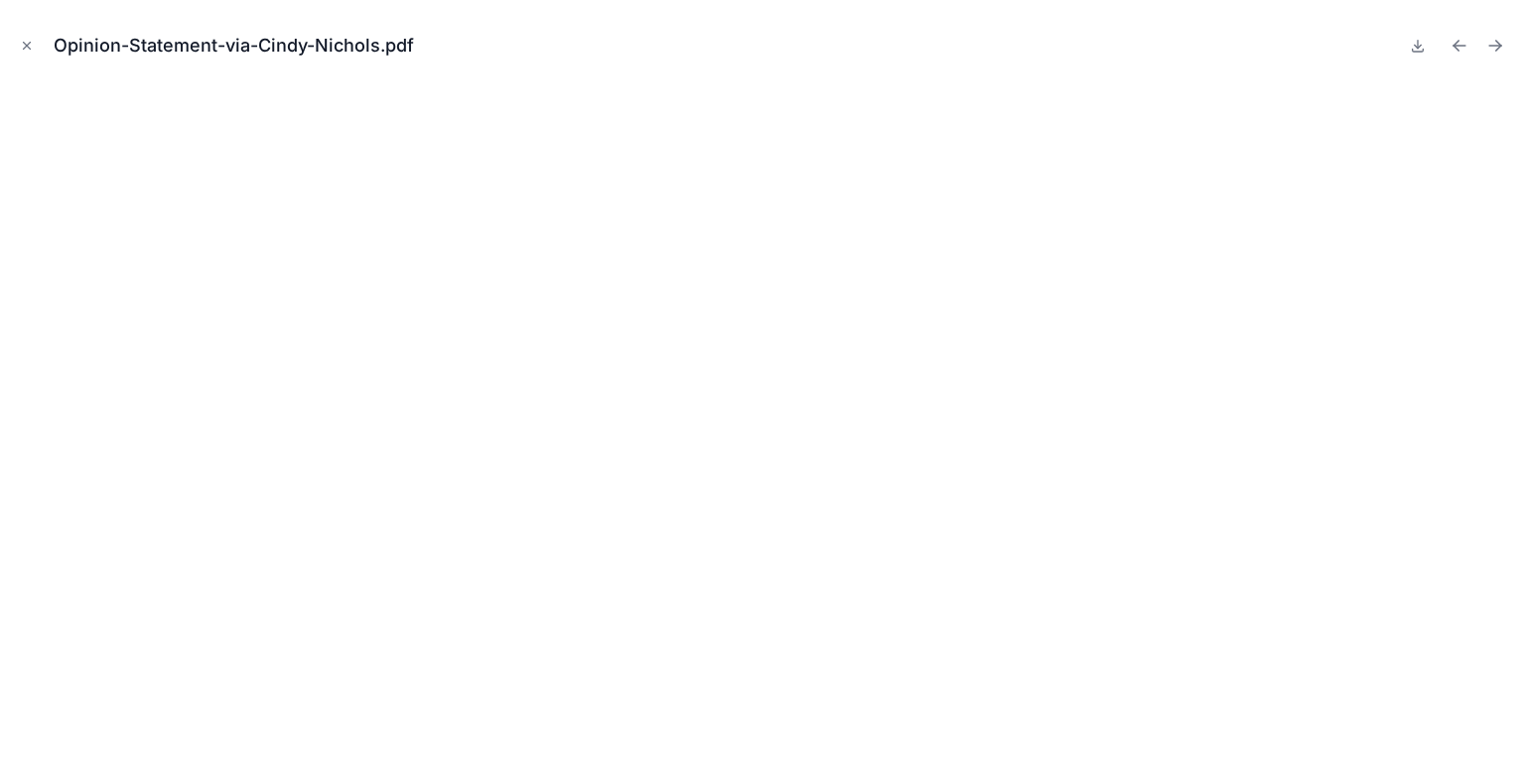 drag, startPoint x: 32, startPoint y: 41, endPoint x: 129, endPoint y: 81, distance: 104.92378 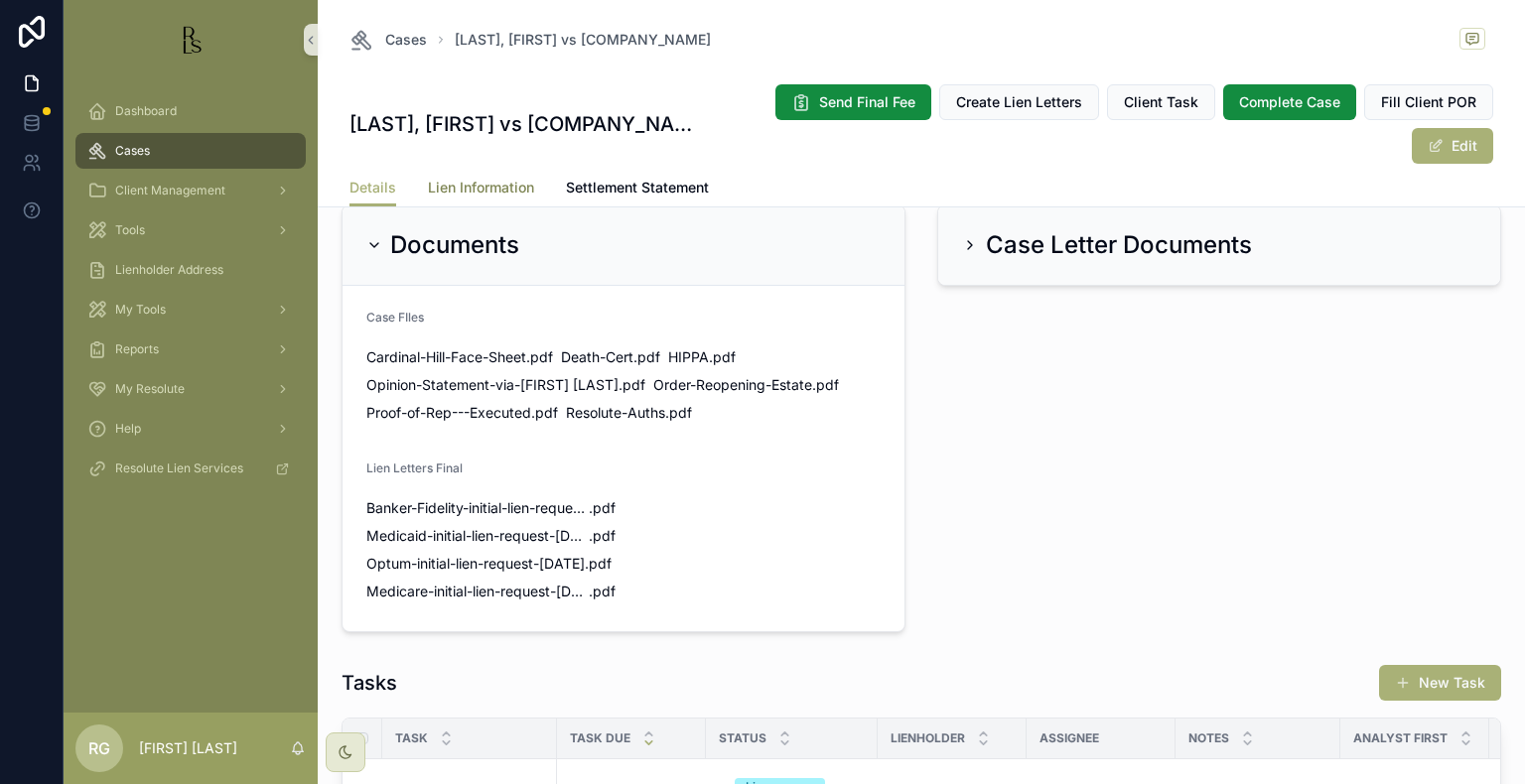 click on "Lien Information" at bounding box center (481, 188) 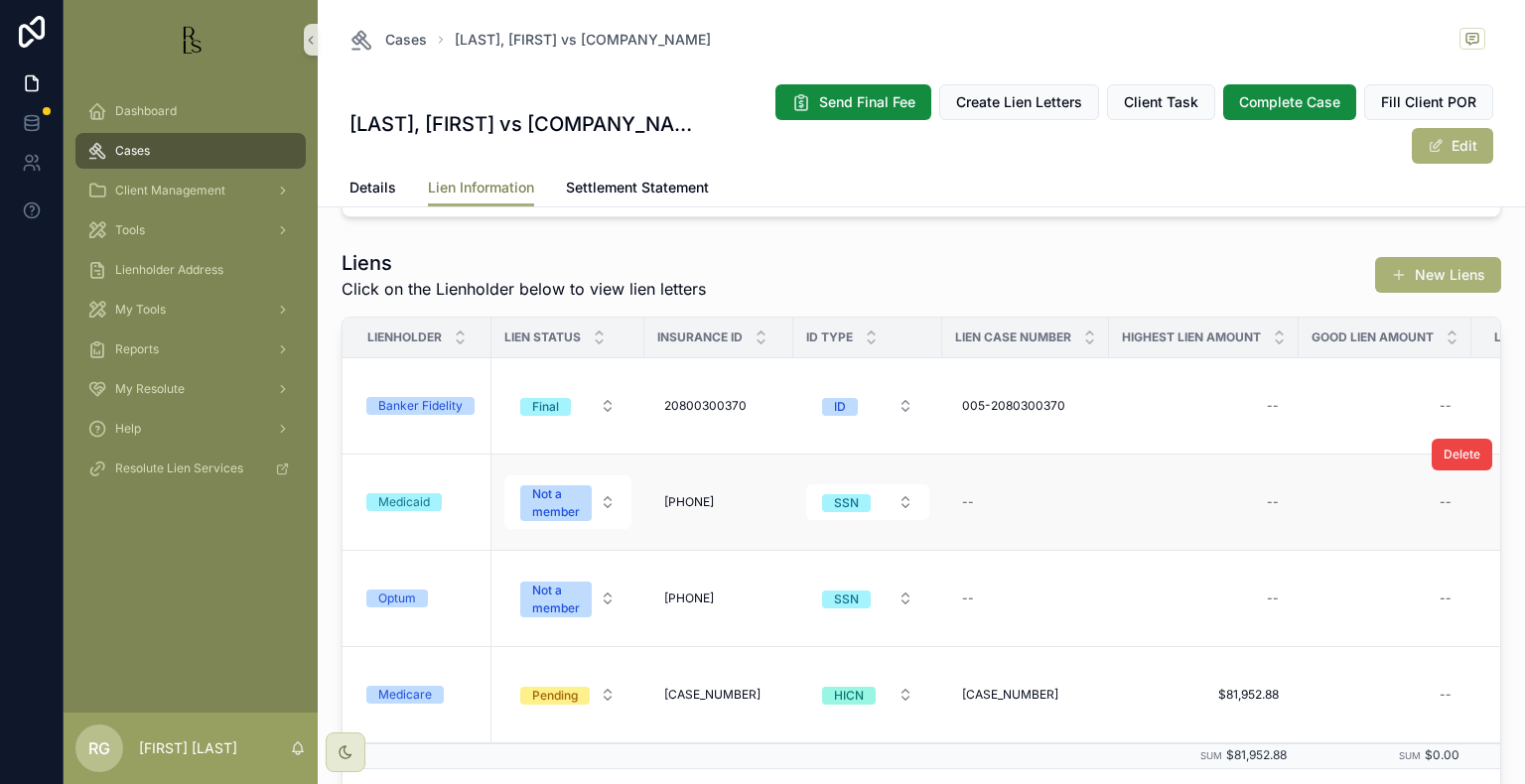 scroll, scrollTop: 397, scrollLeft: 0, axis: vertical 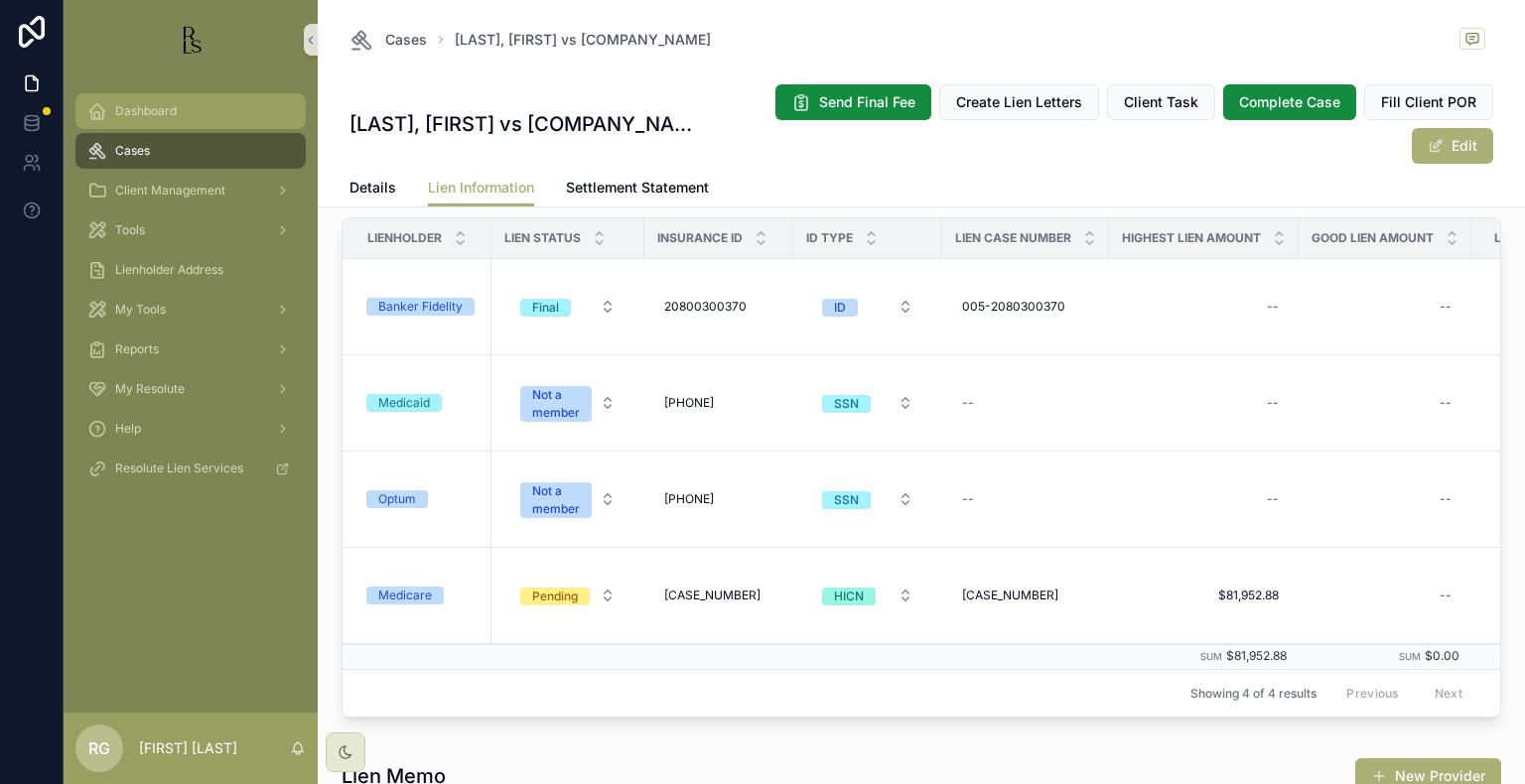 click on "Dashboard" at bounding box center (191, 111) 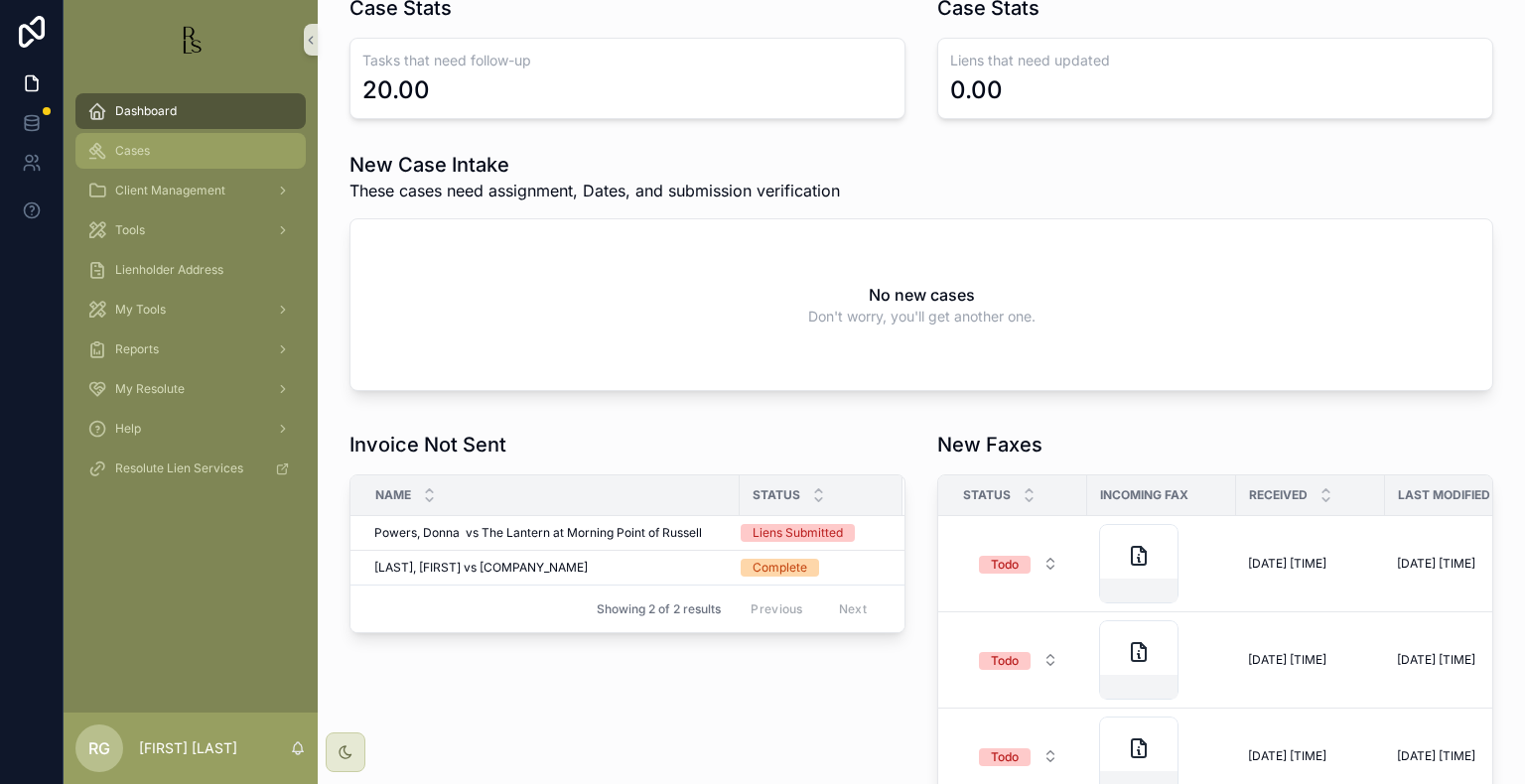 click on "Cases" at bounding box center [191, 151] 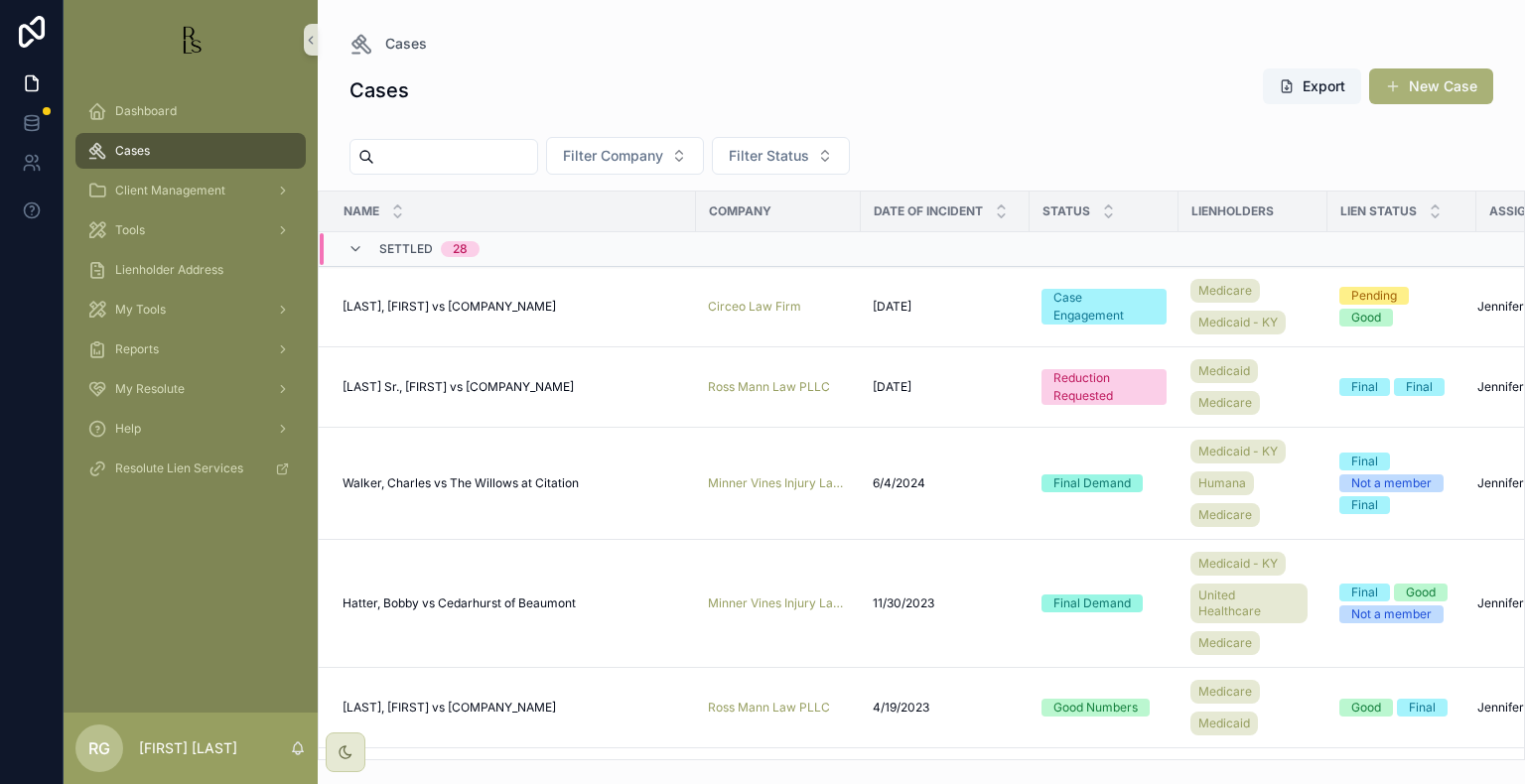 scroll, scrollTop: 0, scrollLeft: 0, axis: both 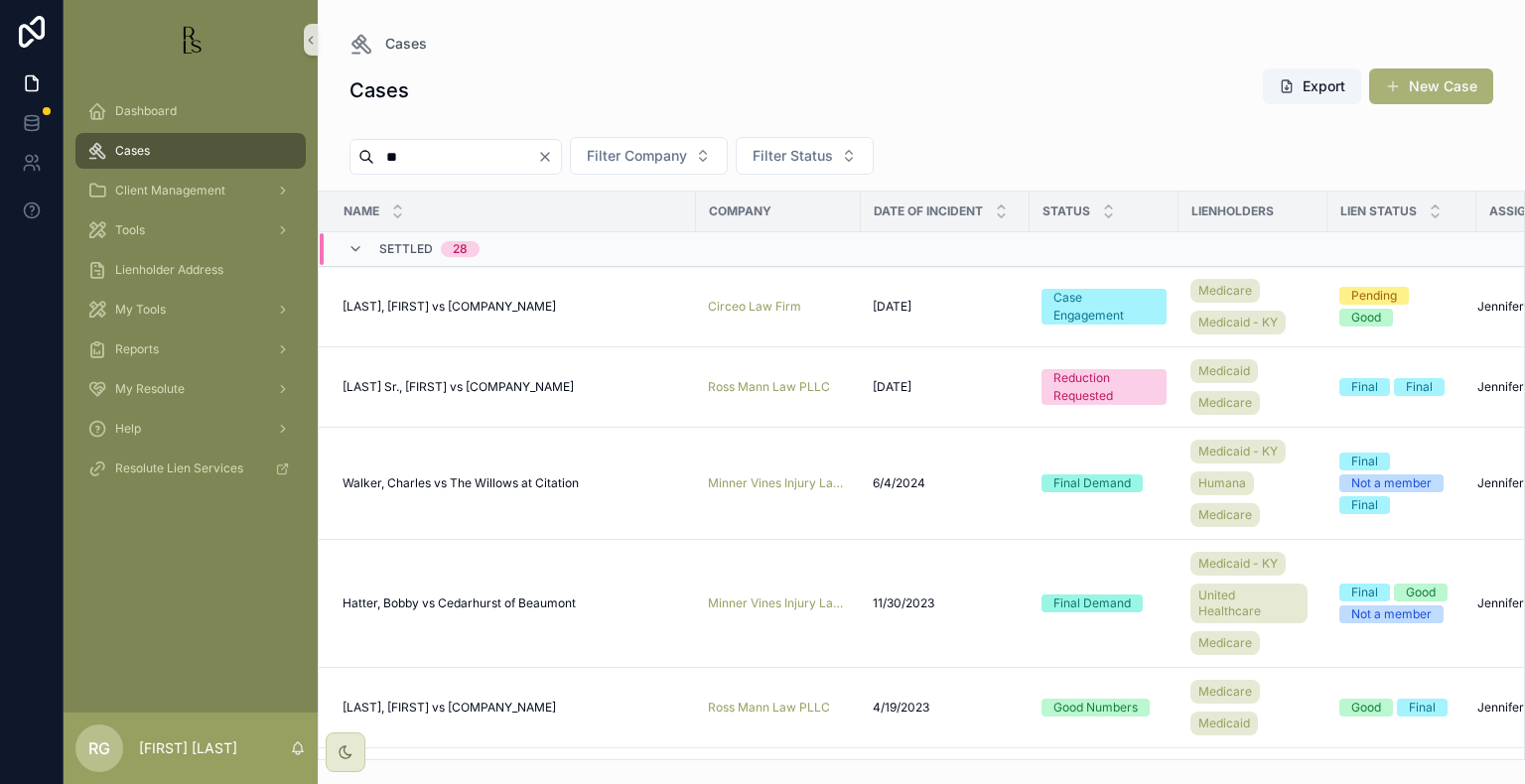 type on "*" 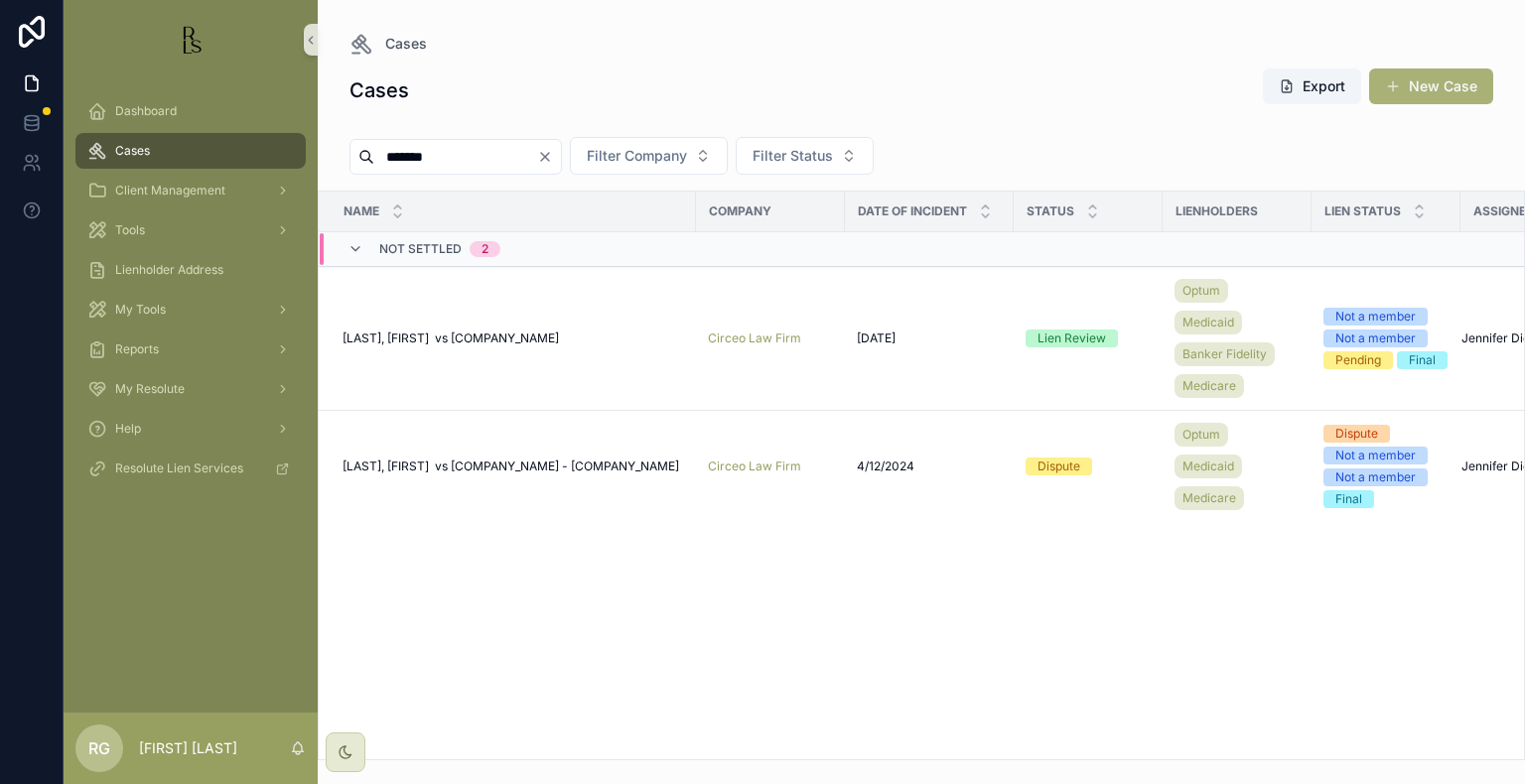type on "*******" 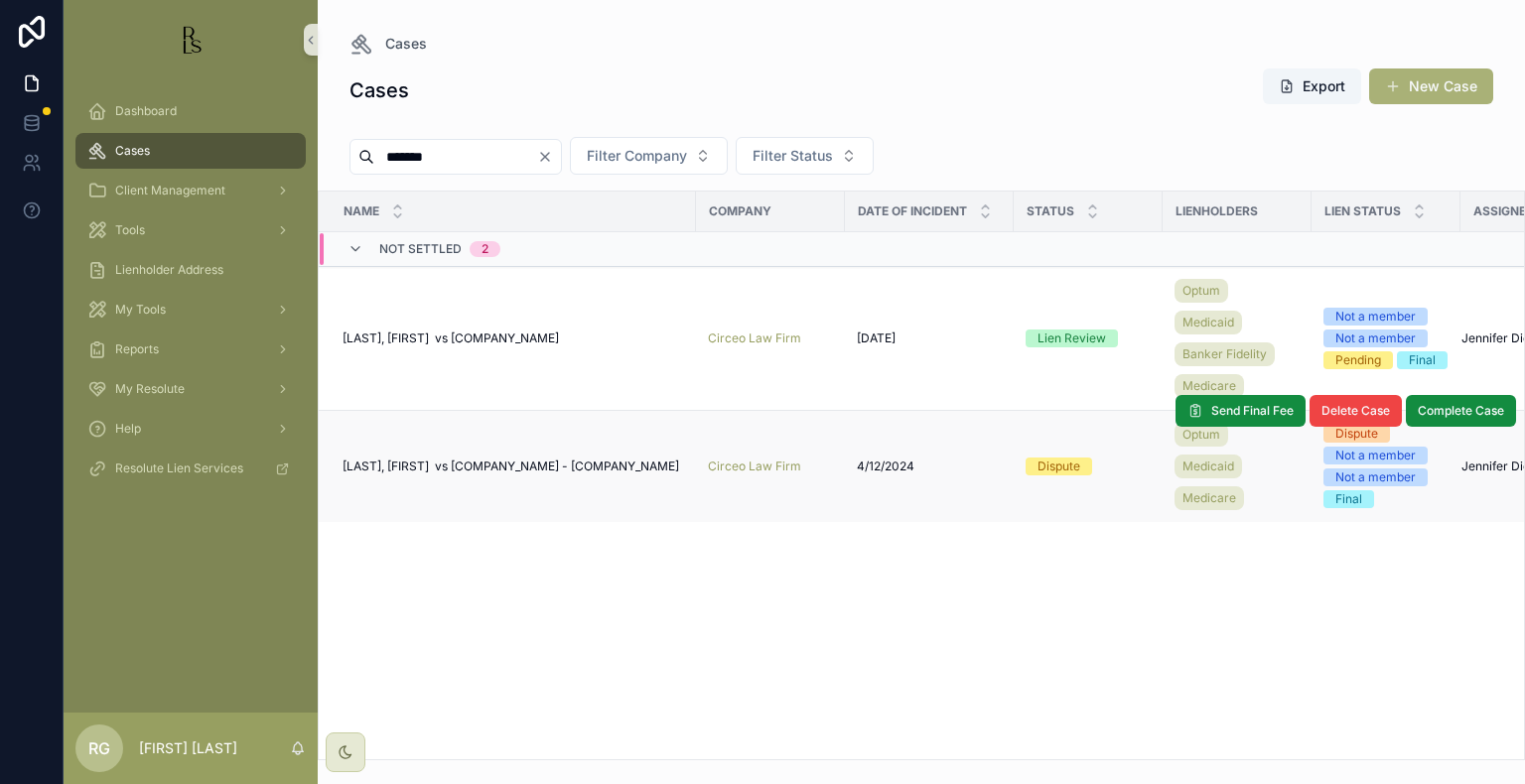 click on "[LAST], [FIRST]  vs [COMPANY_NAME] - [COMPANY_NAME]" at bounding box center (510, 466) 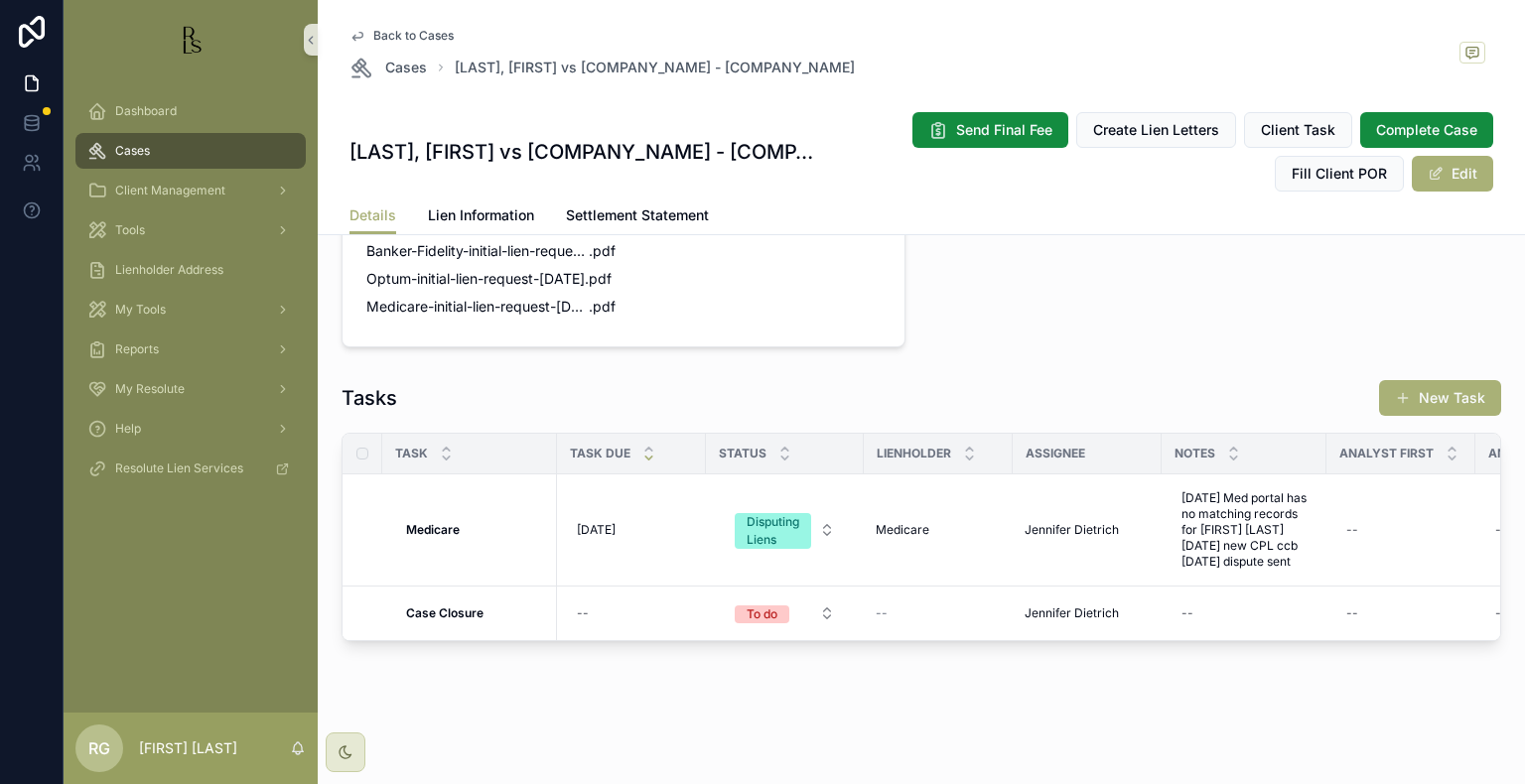 scroll, scrollTop: 1746, scrollLeft: 0, axis: vertical 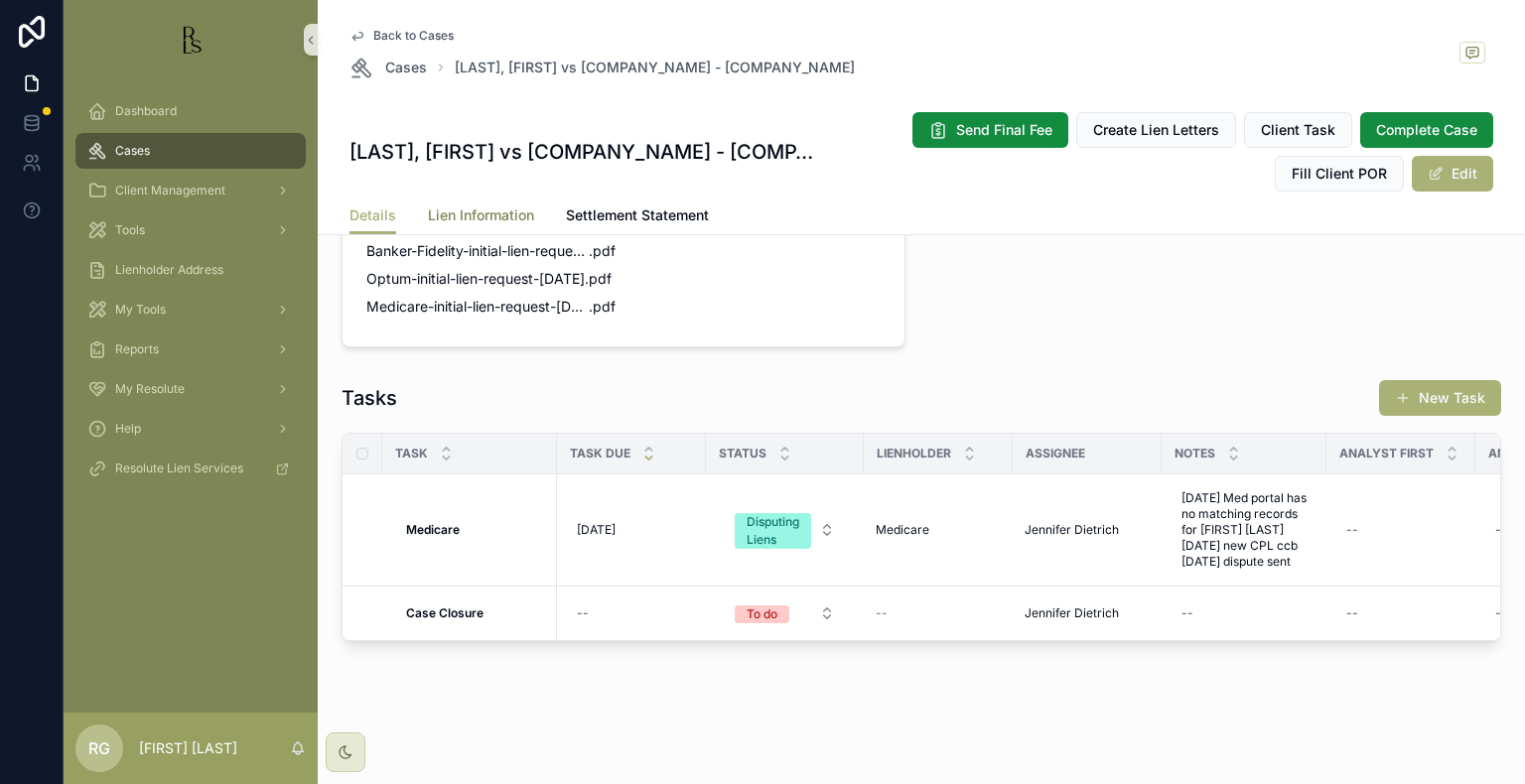 click on "Lien Information" at bounding box center [481, 215] 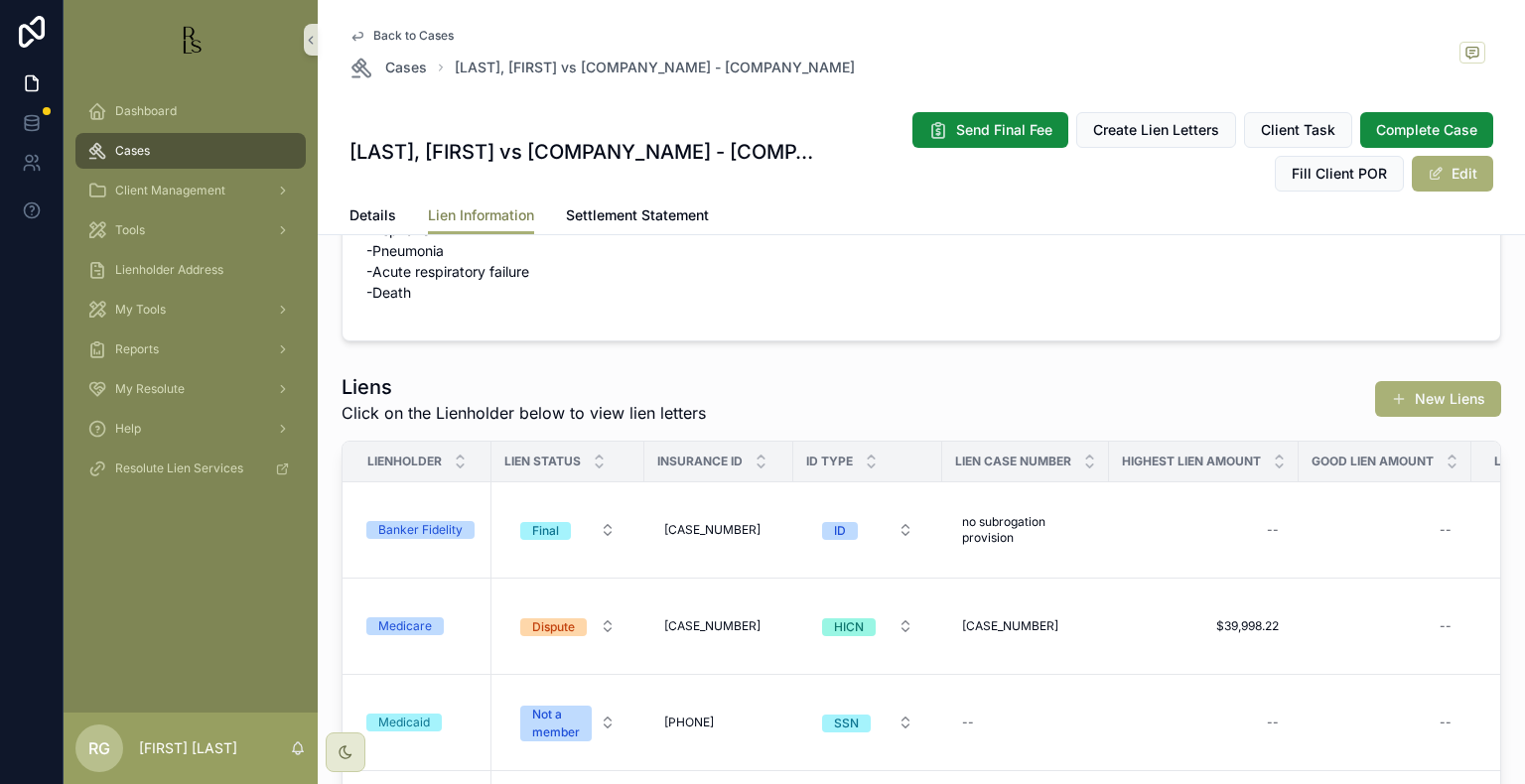 scroll, scrollTop: 298, scrollLeft: 0, axis: vertical 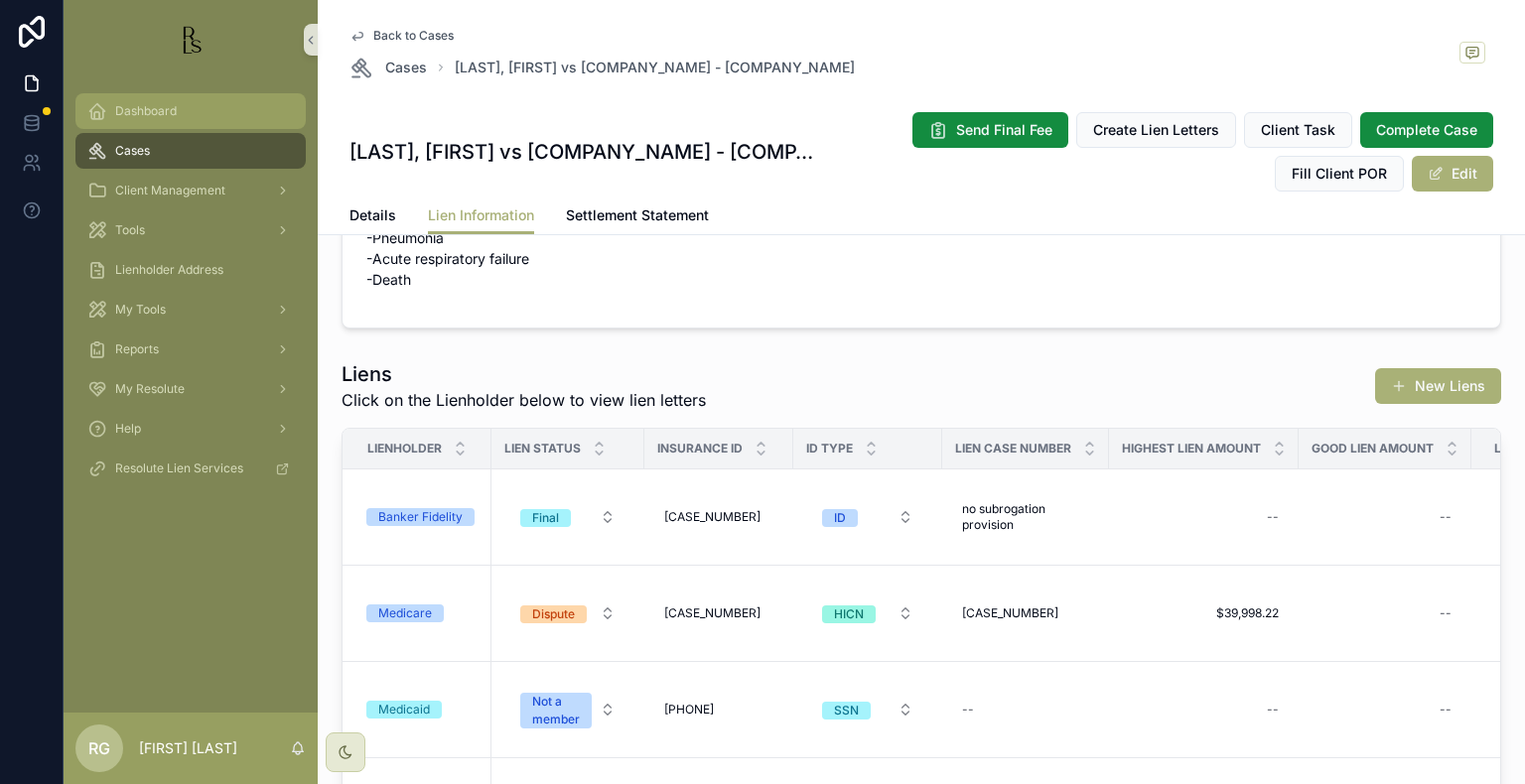 click on "Dashboard" at bounding box center (191, 111) 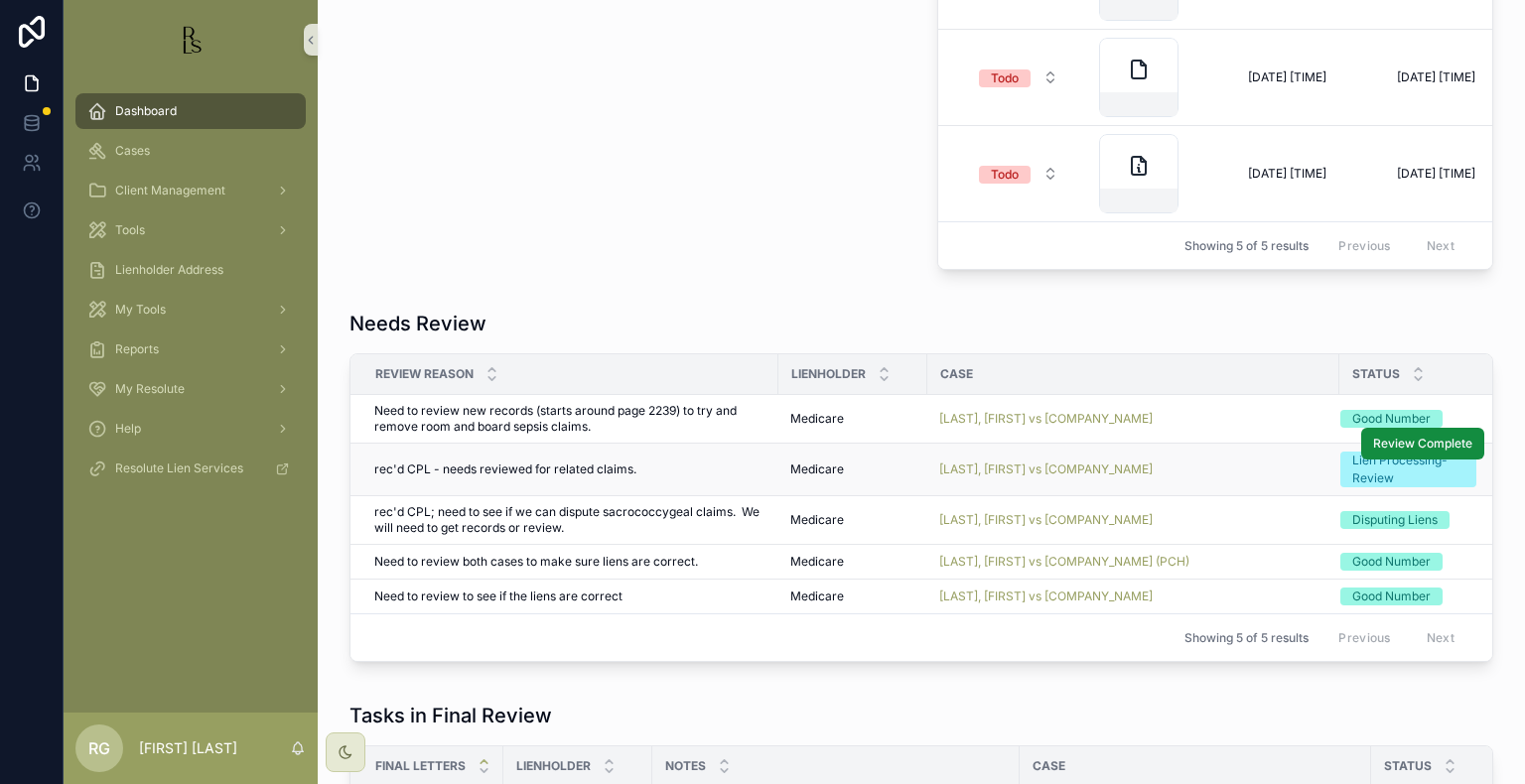 scroll, scrollTop: 1290, scrollLeft: 0, axis: vertical 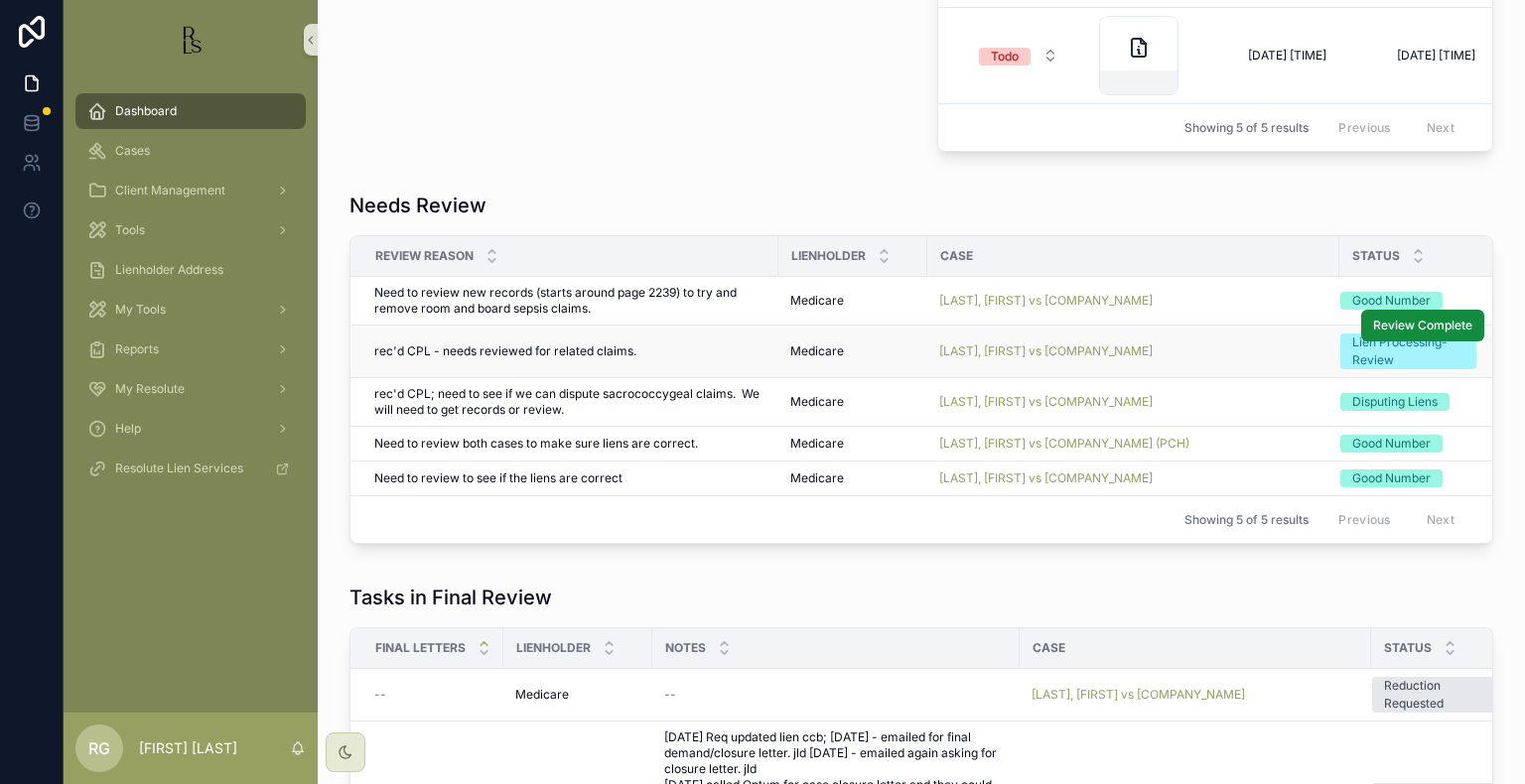 click on "[LAST], [FIRST]  vs [COMPANY_NAME]" at bounding box center (1133, 351) 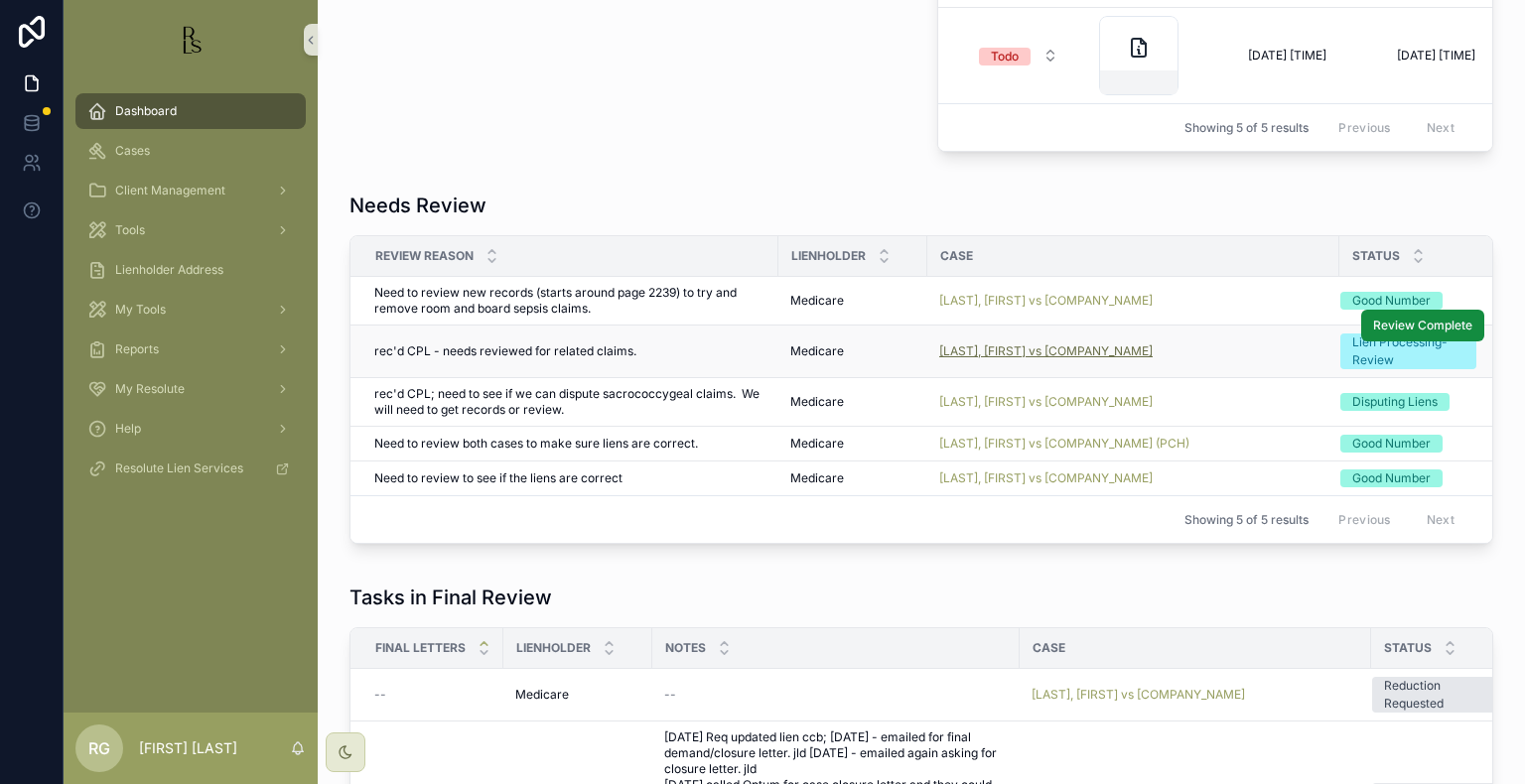 click on "[LAST], [FIRST]  vs [COMPANY_NAME]" at bounding box center [1045, 351] 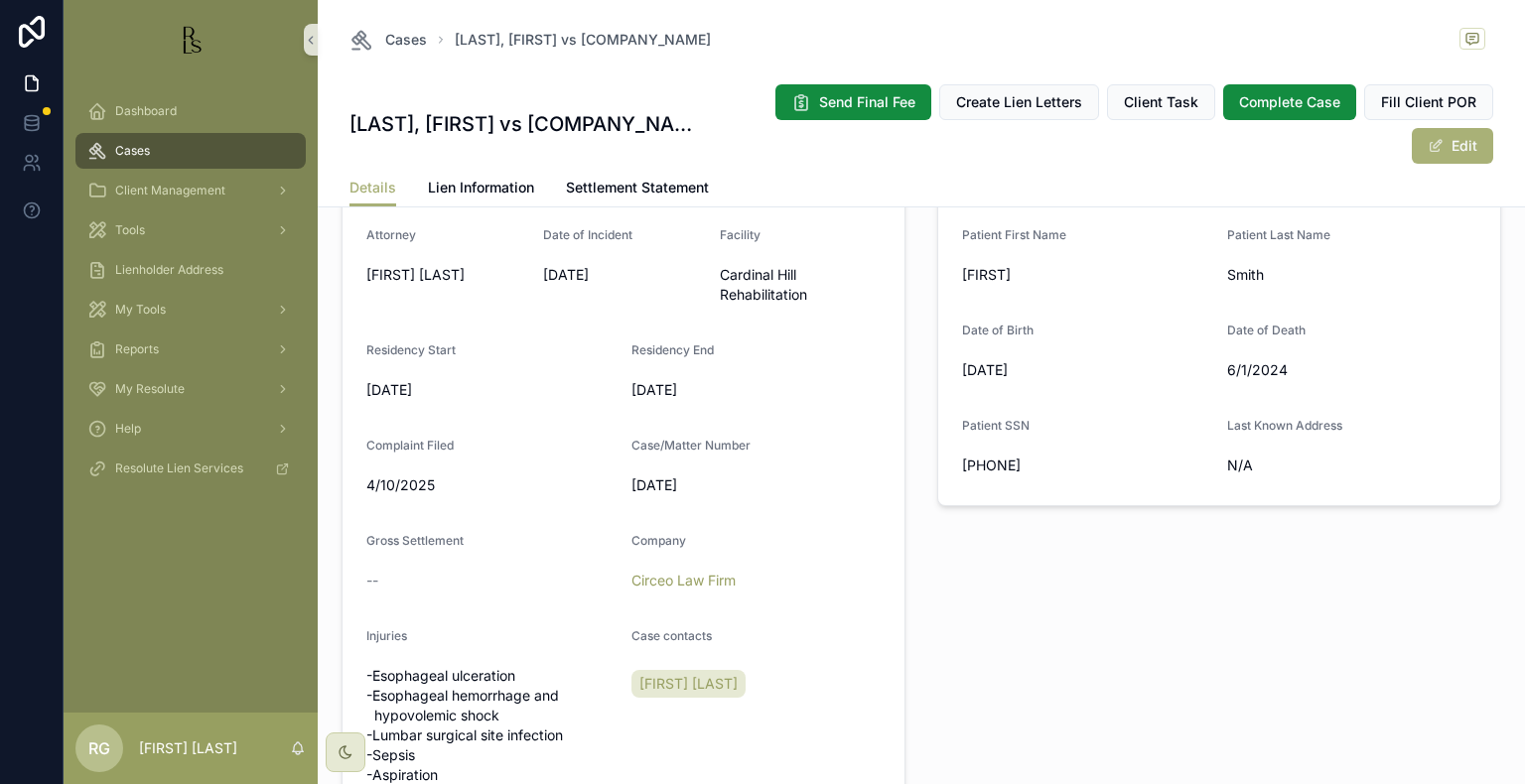 scroll, scrollTop: 496, scrollLeft: 0, axis: vertical 